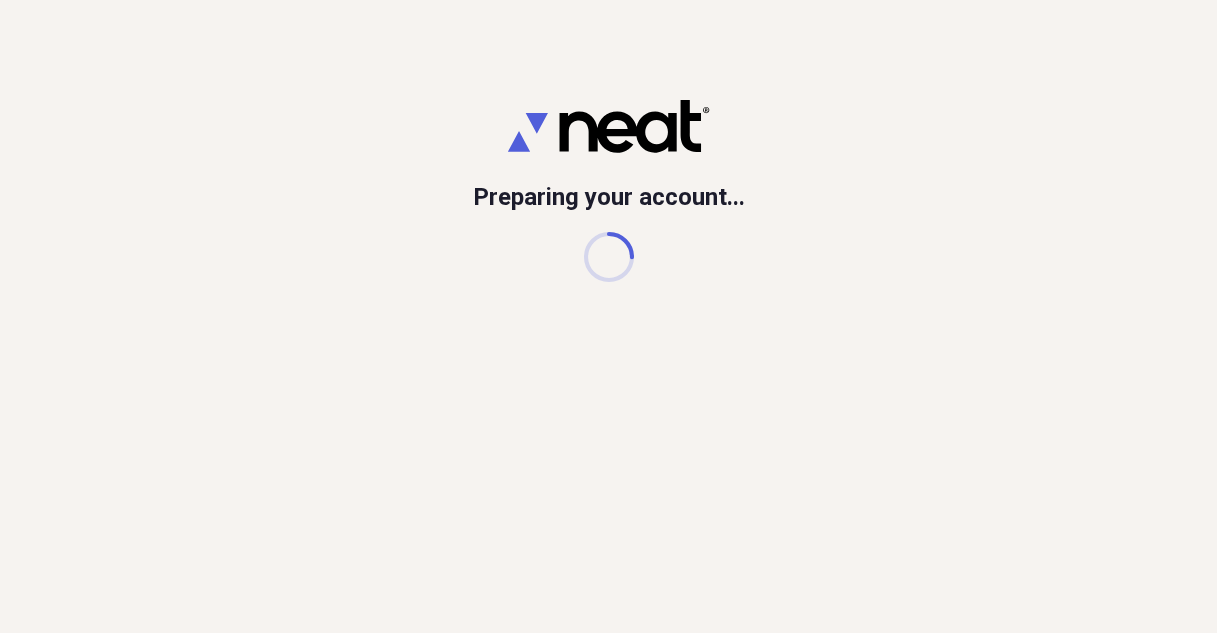 scroll, scrollTop: 0, scrollLeft: 0, axis: both 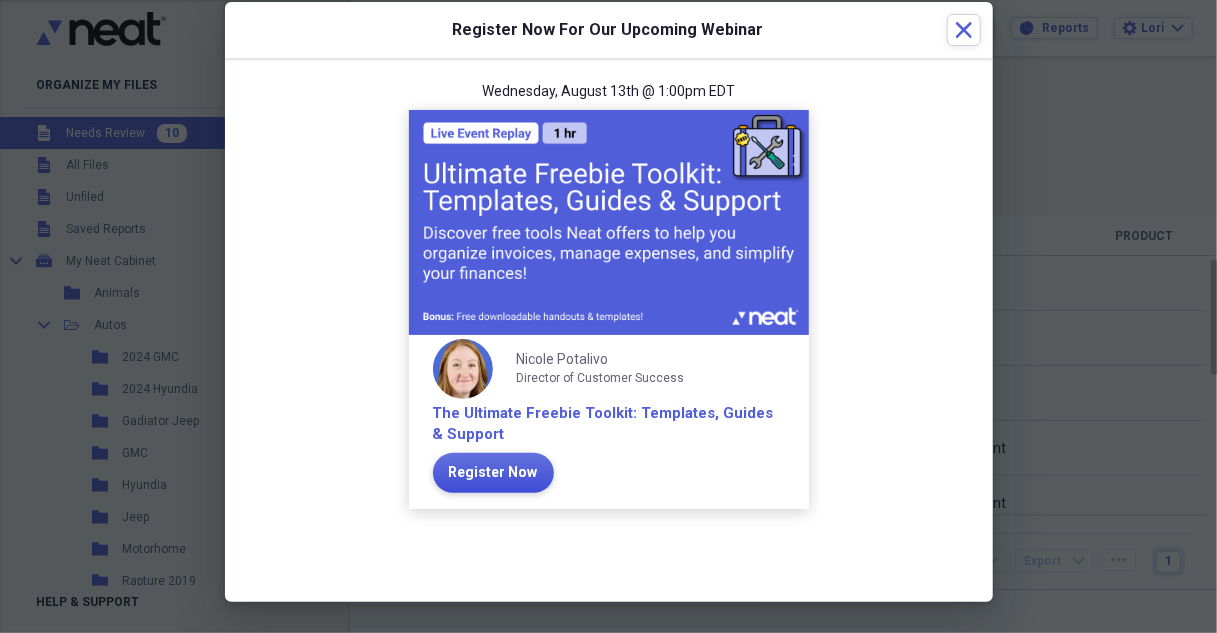 click on "Register Now" at bounding box center (493, 473) 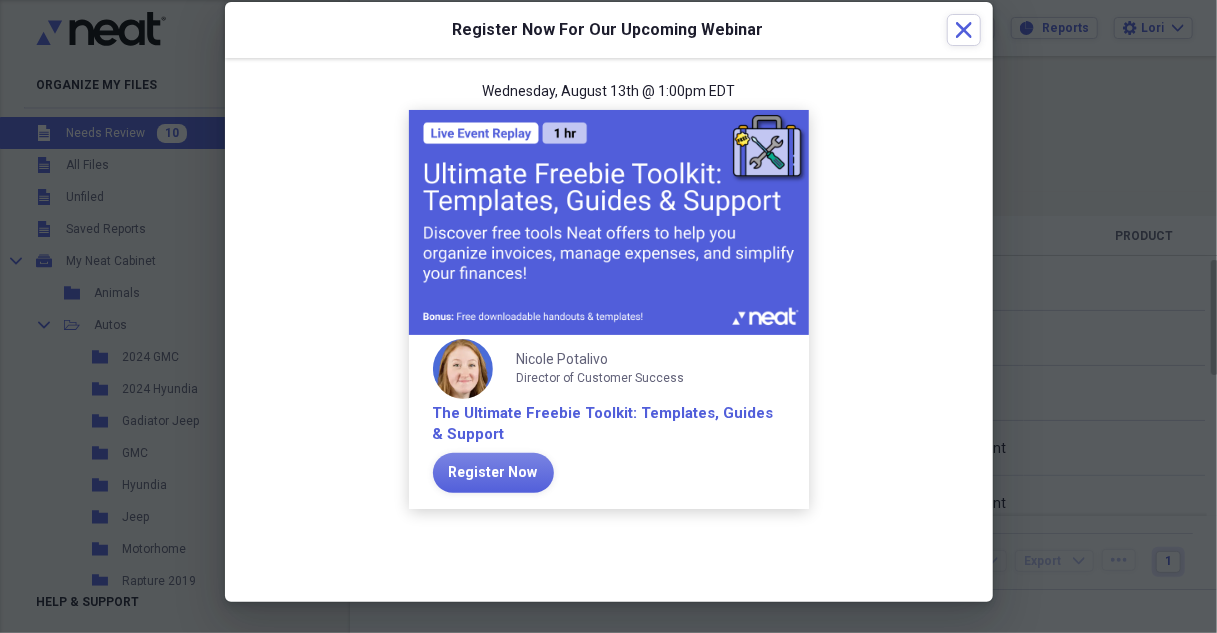 click on "Register Now For Our Upcoming Webinar Close" at bounding box center (609, 30) 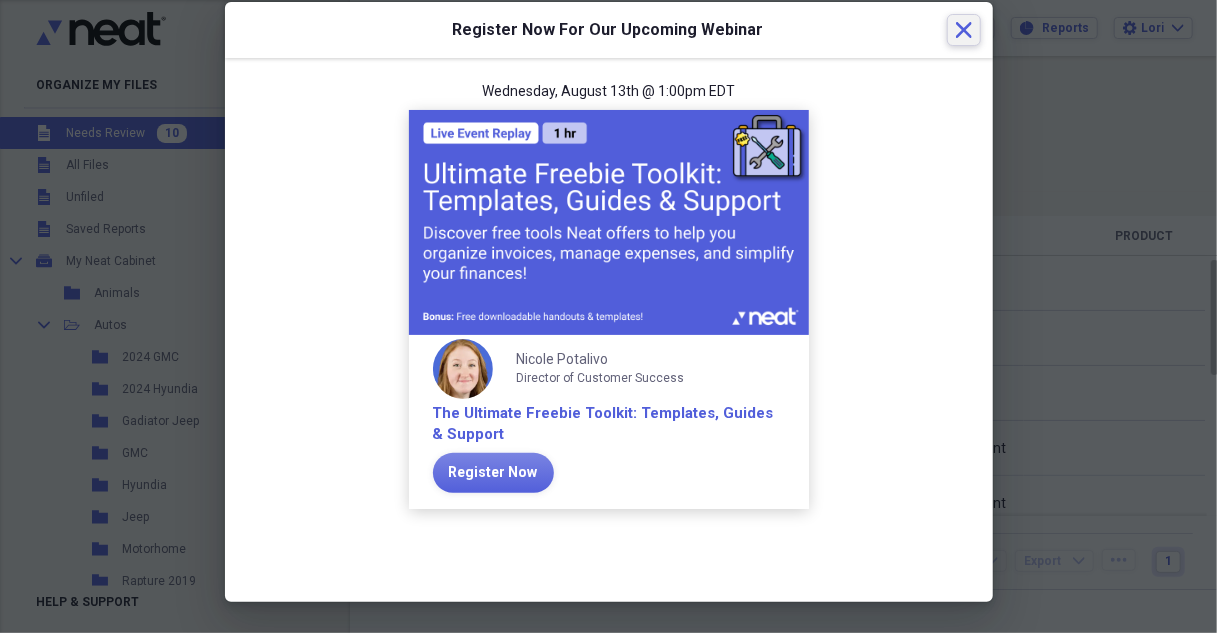 click on "Close" 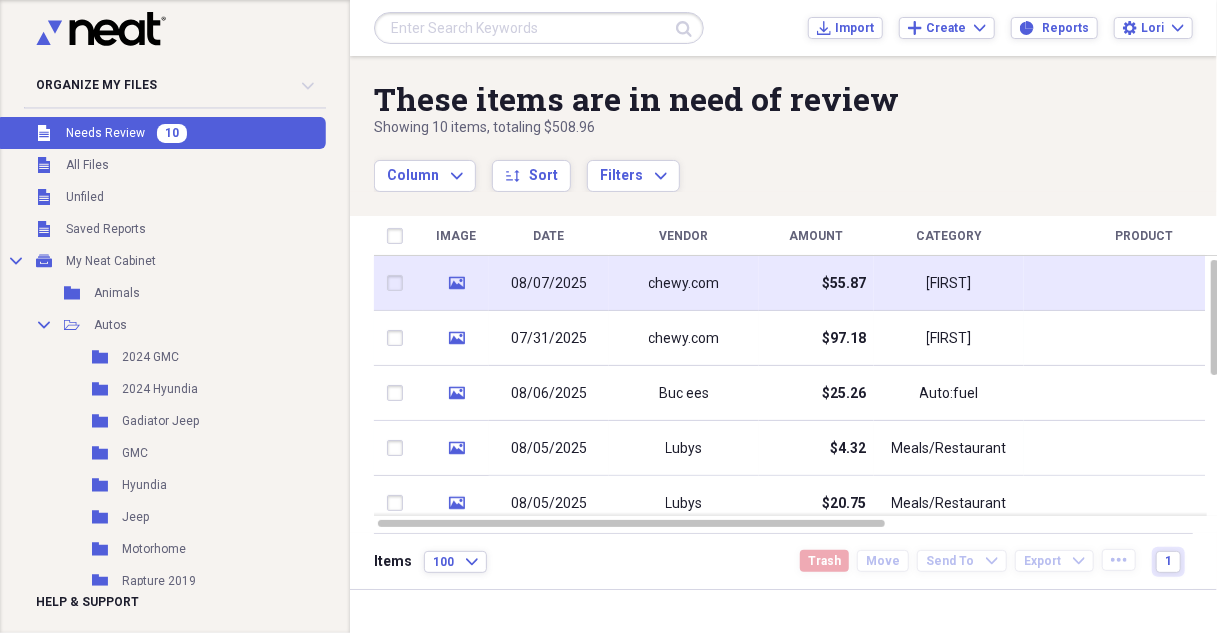 click on "08/07/2025" at bounding box center [549, 284] 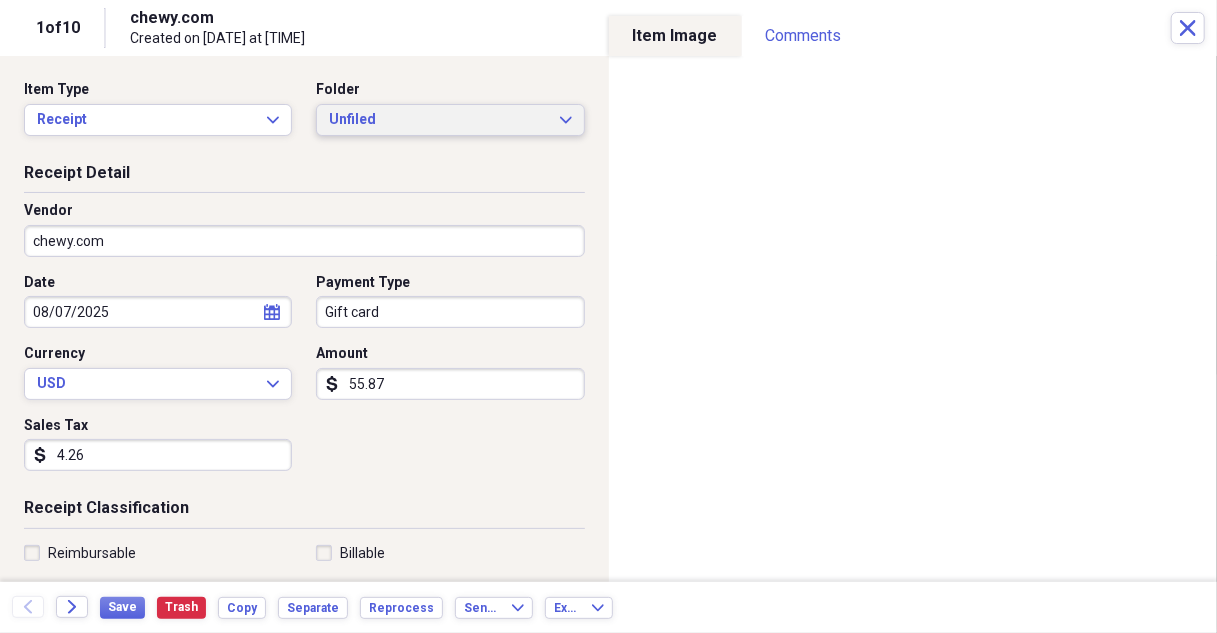 click on "Expand" 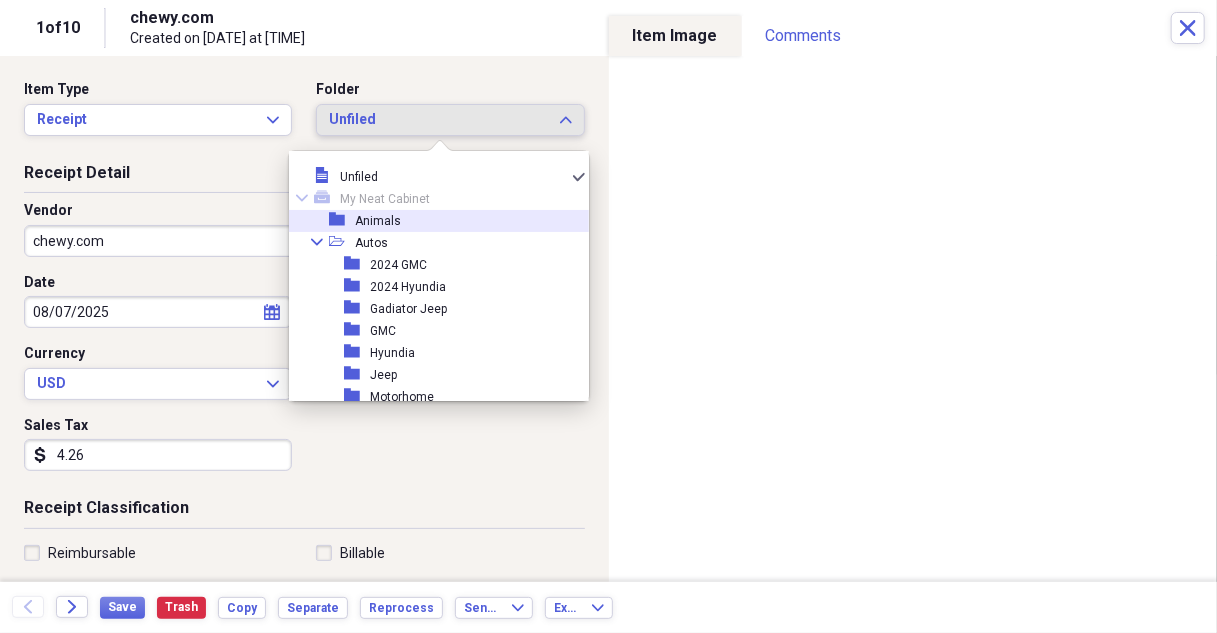 click on "Animals" at bounding box center (378, 221) 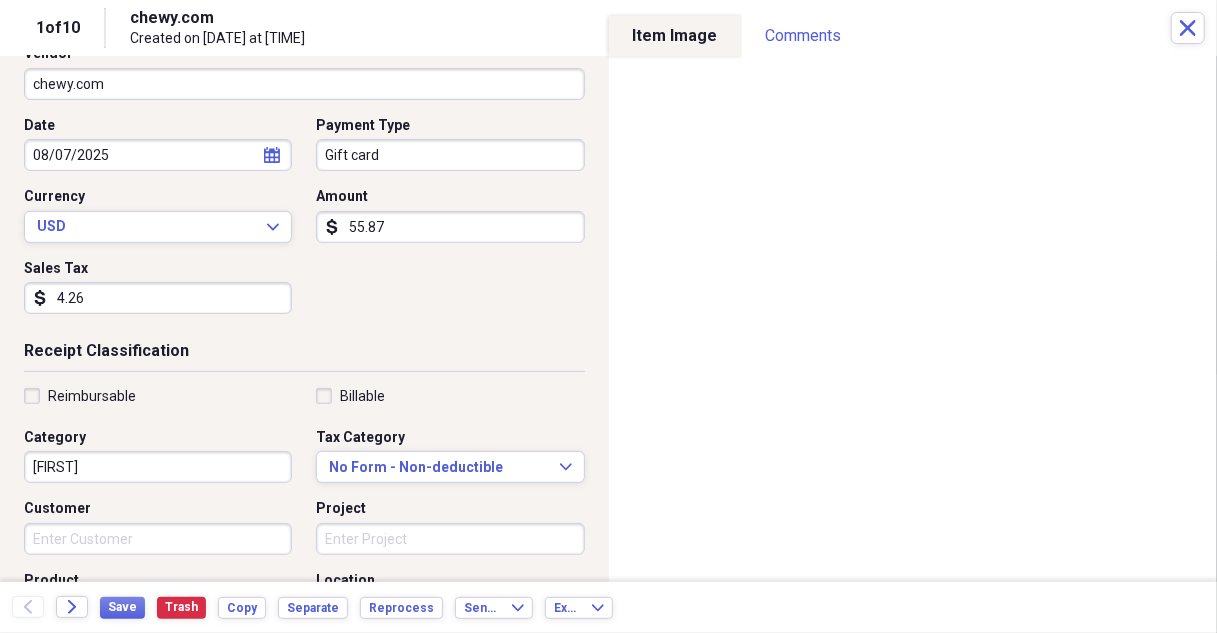 scroll, scrollTop: 200, scrollLeft: 0, axis: vertical 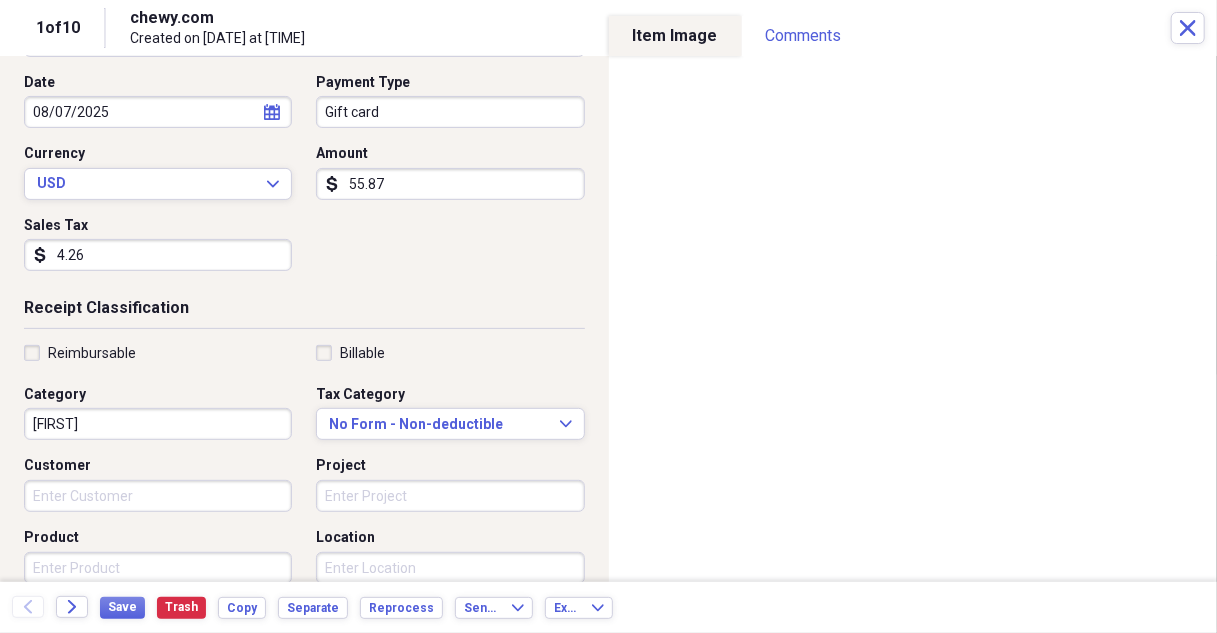 click on "[FIRST]" at bounding box center [158, 424] 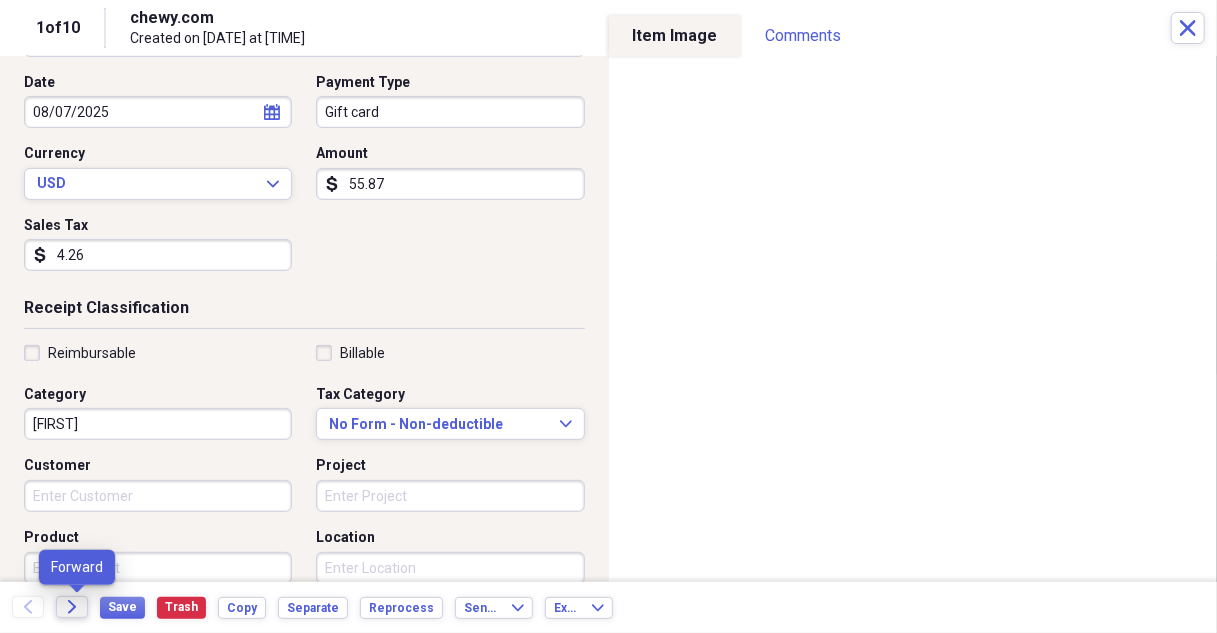 click on "Forward" 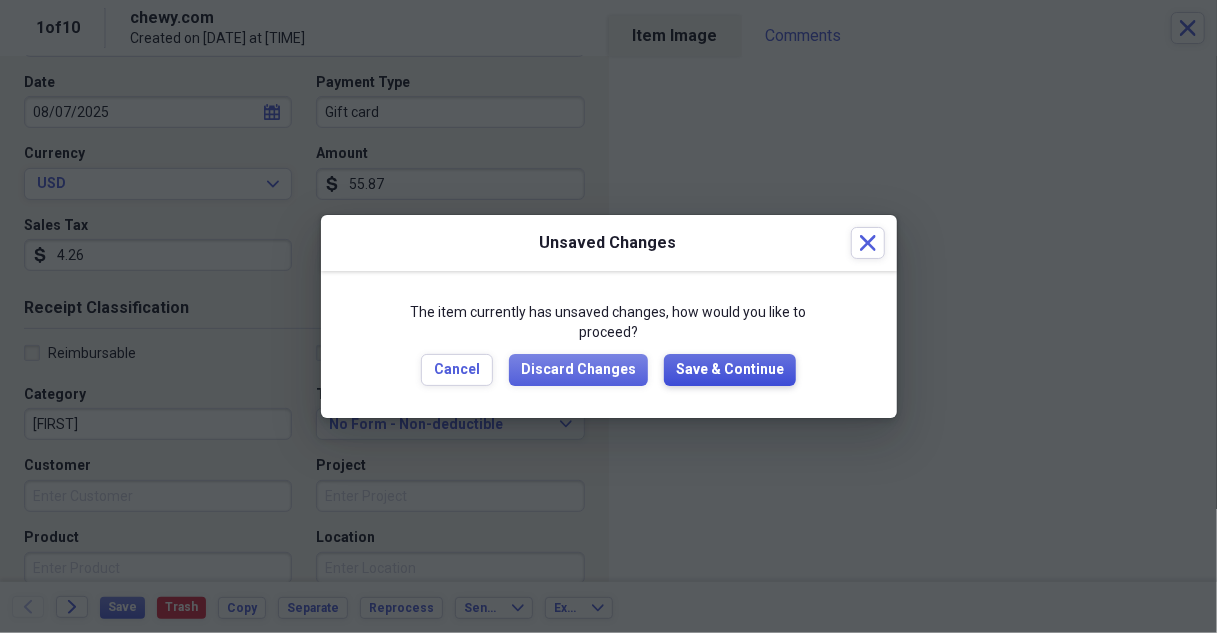 click on "Save & Continue" at bounding box center (730, 370) 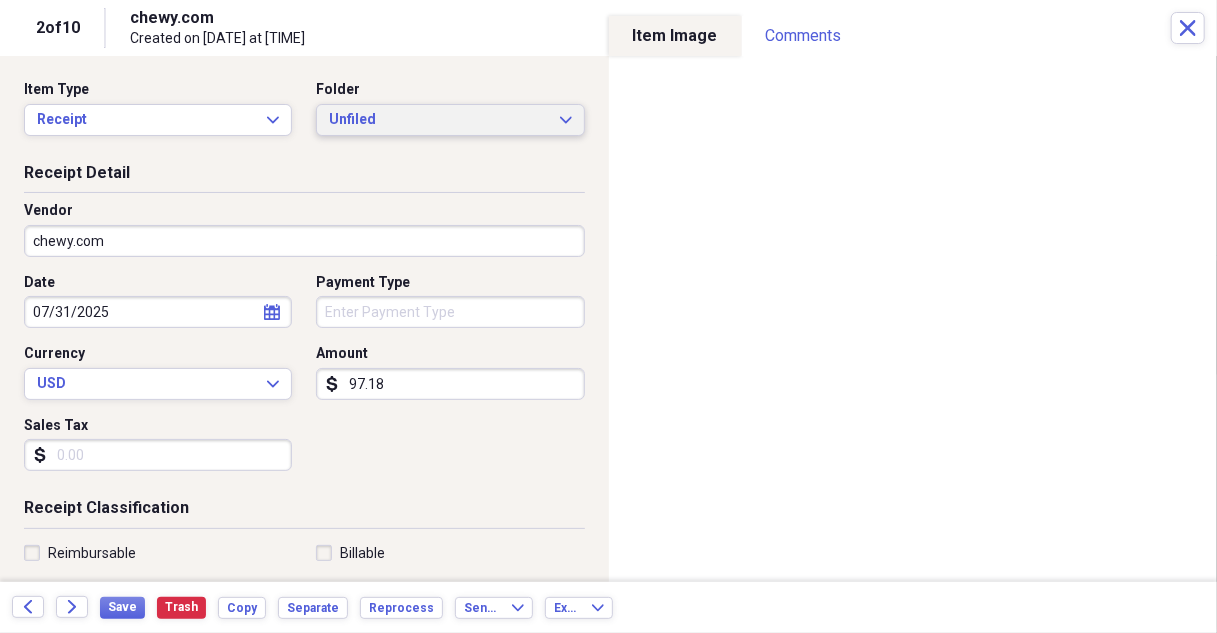 click on "Unfiled Expand" at bounding box center [450, 120] 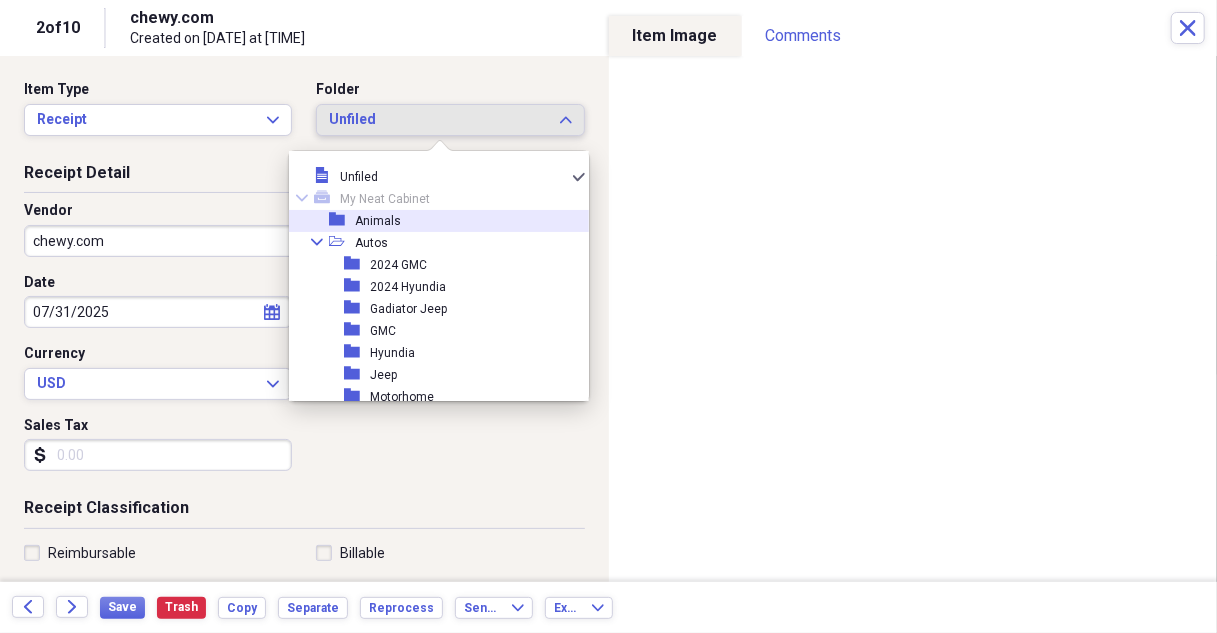 click on "Animals" at bounding box center (378, 221) 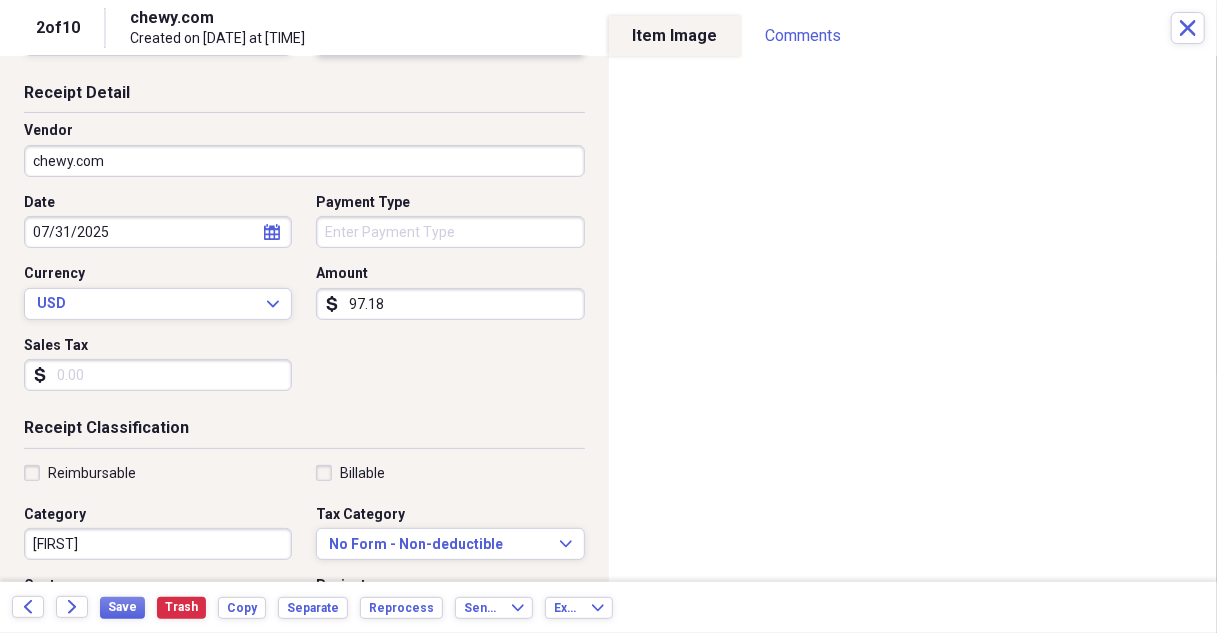 scroll, scrollTop: 200, scrollLeft: 0, axis: vertical 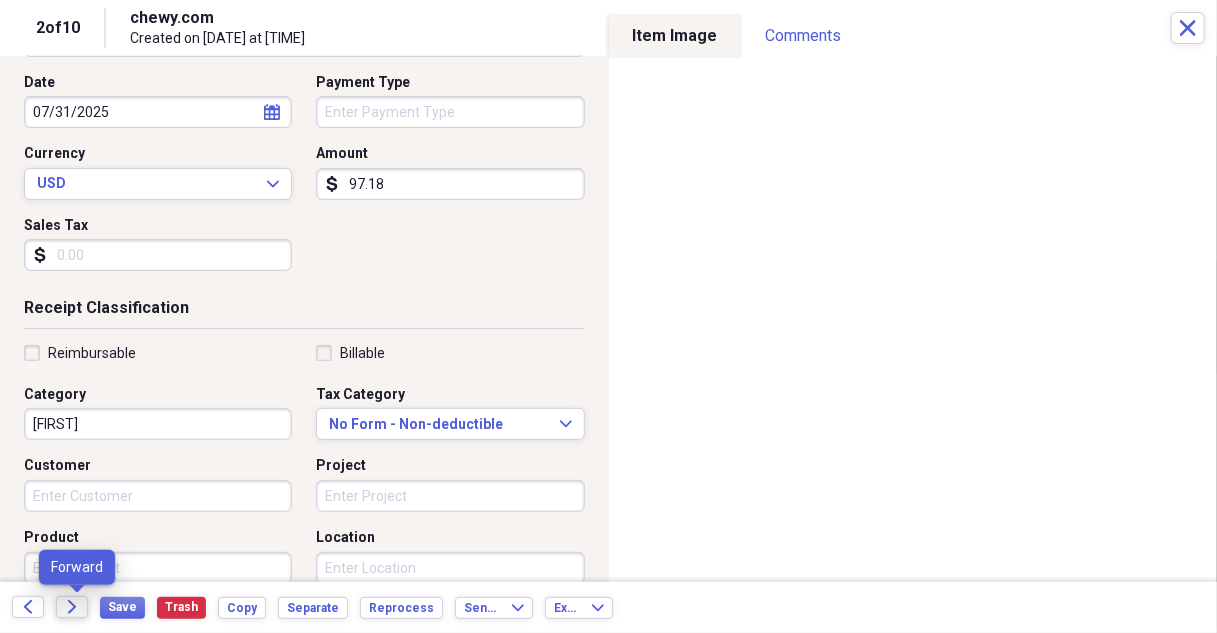 click on "Forward" 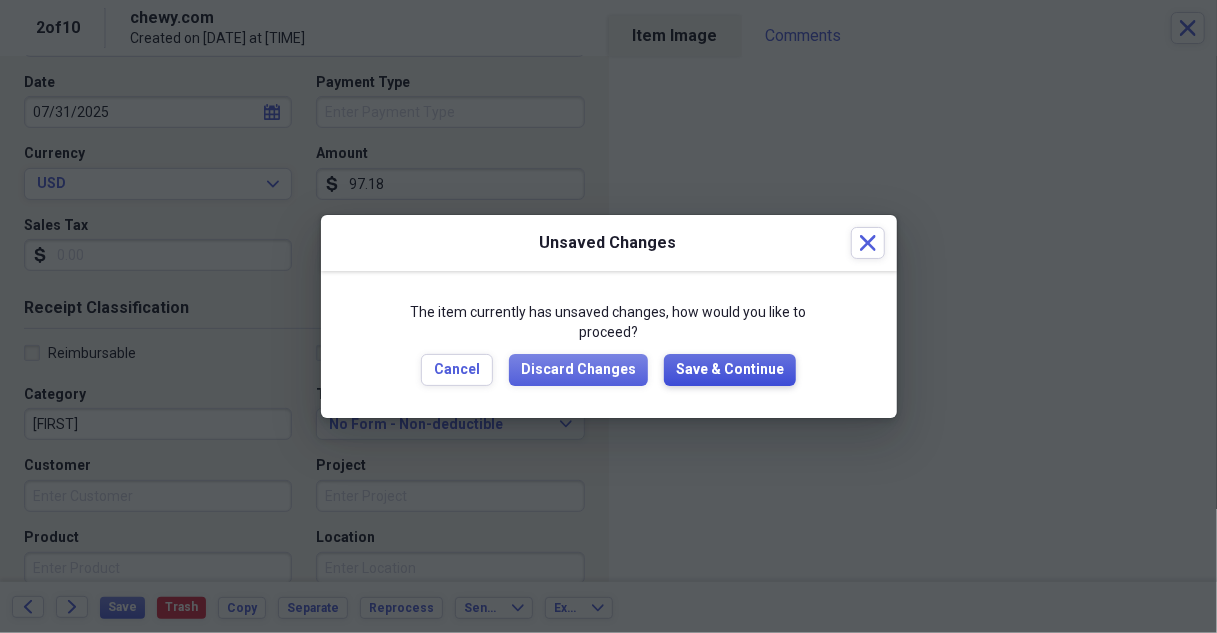 drag, startPoint x: 704, startPoint y: 373, endPoint x: 717, endPoint y: 155, distance: 218.38727 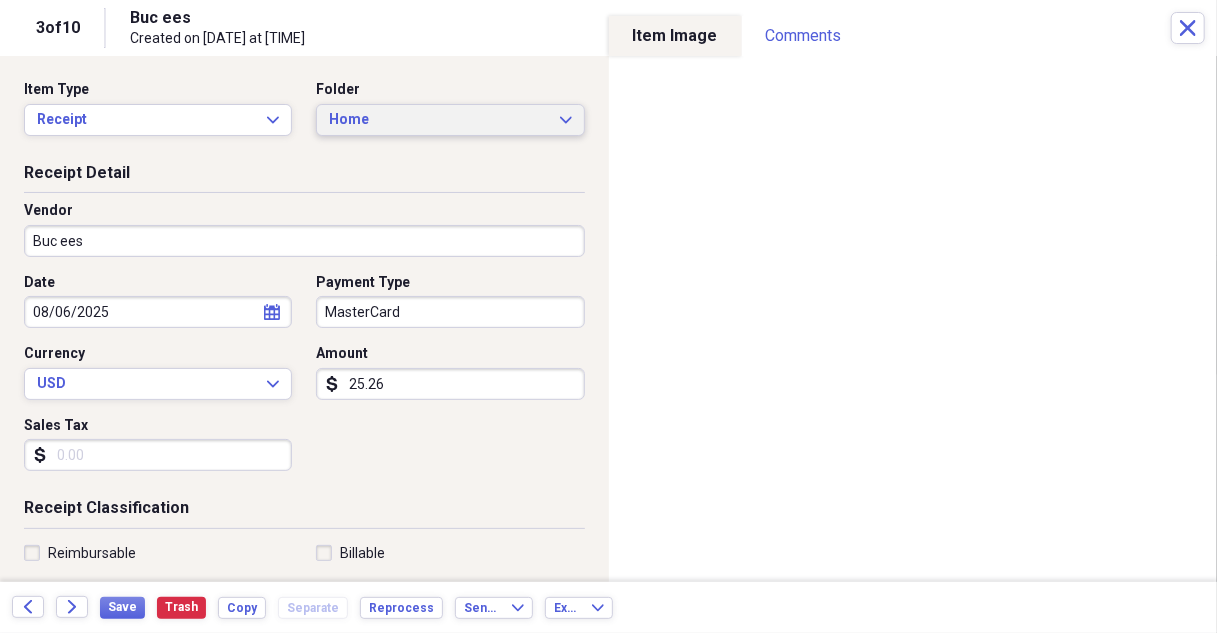 click on "Expand" 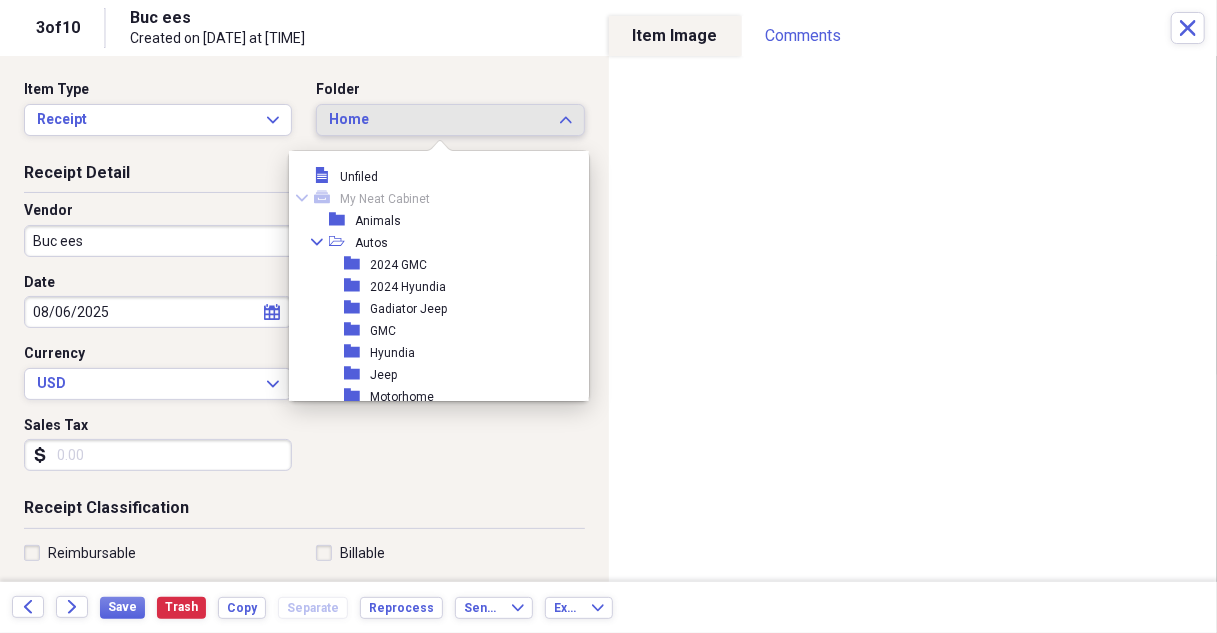 scroll, scrollTop: 253, scrollLeft: 0, axis: vertical 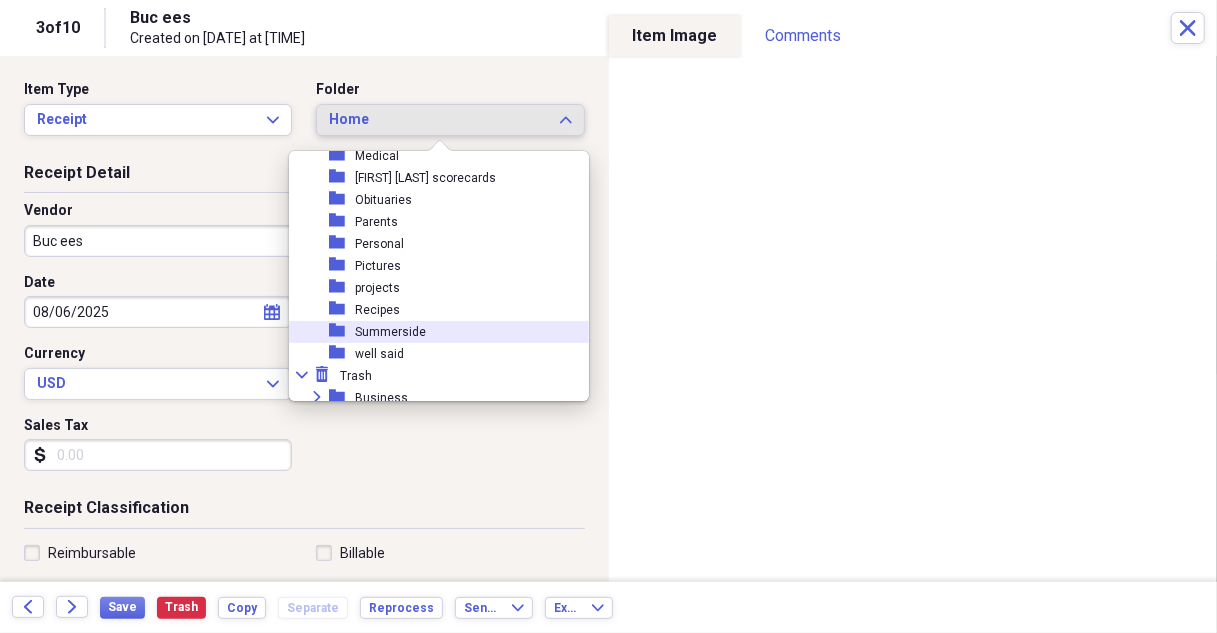 click on "folder Summerside" at bounding box center [431, 332] 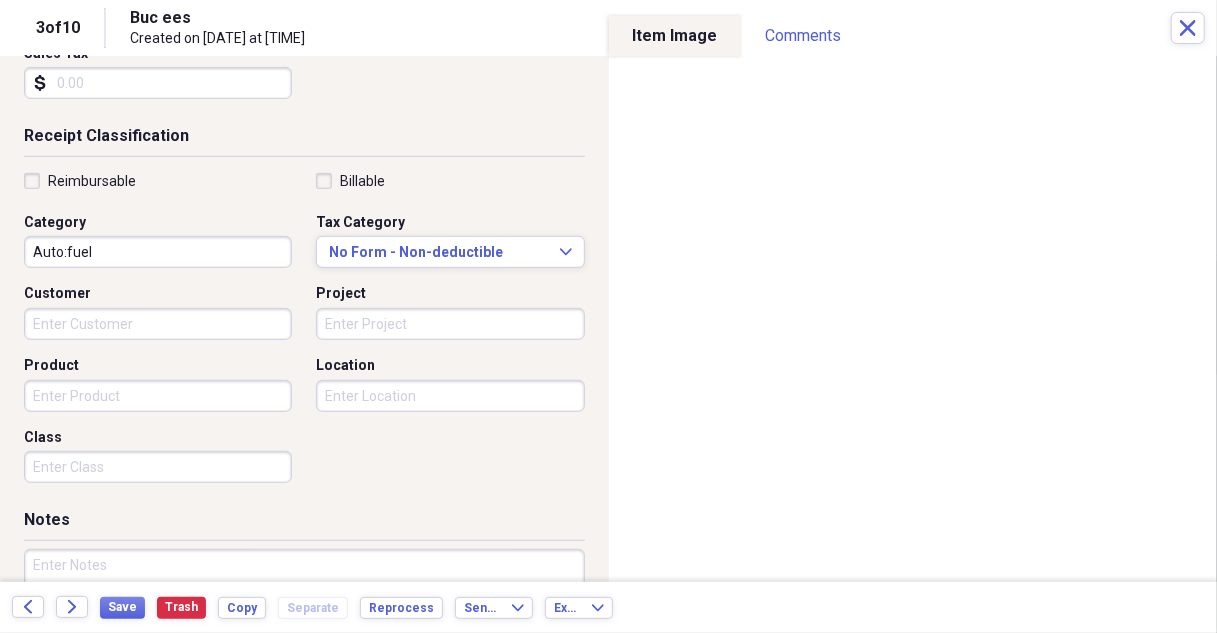 scroll, scrollTop: 492, scrollLeft: 0, axis: vertical 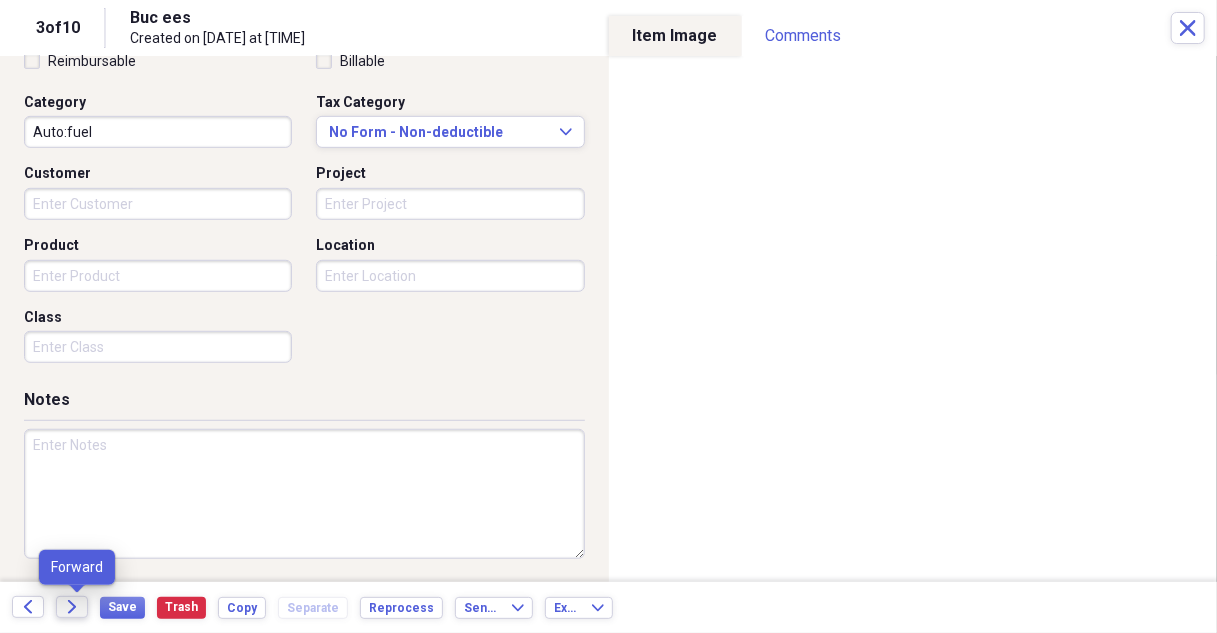 drag, startPoint x: 76, startPoint y: 612, endPoint x: 211, endPoint y: 580, distance: 138.74077 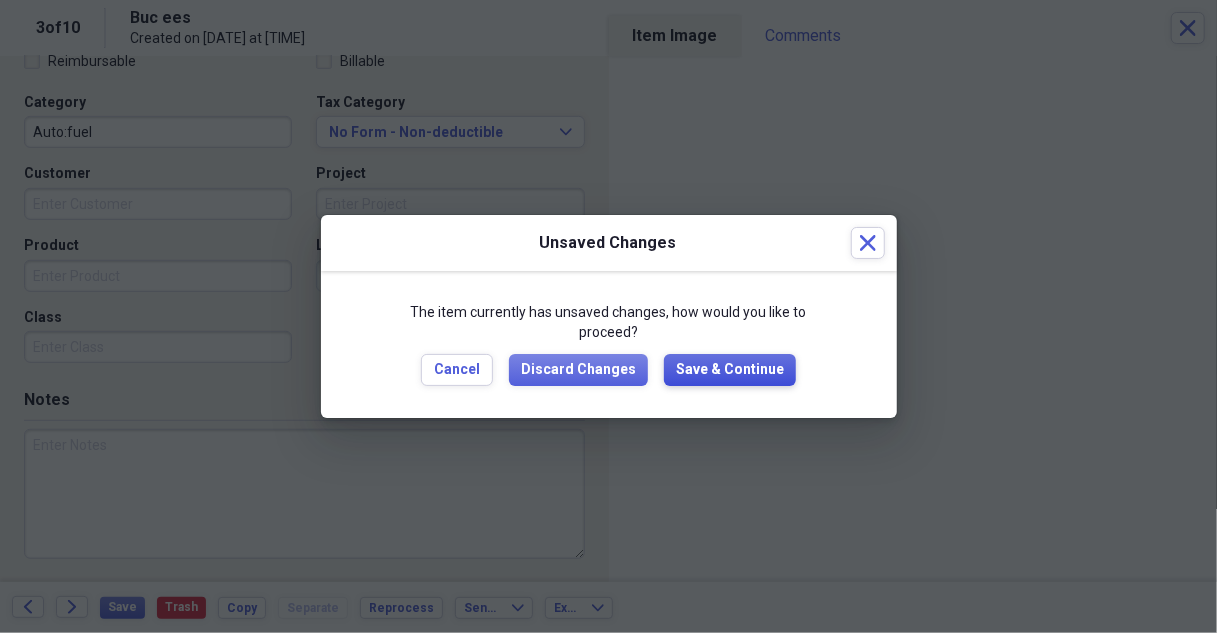 click on "Save & Continue" at bounding box center [730, 370] 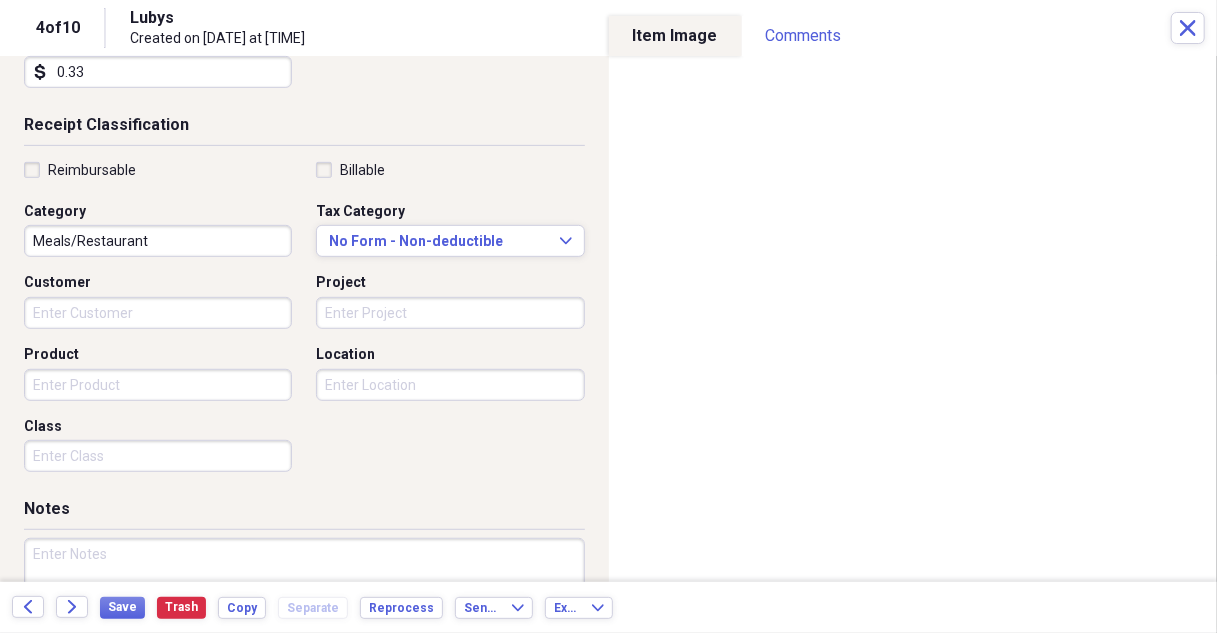 scroll, scrollTop: 492, scrollLeft: 0, axis: vertical 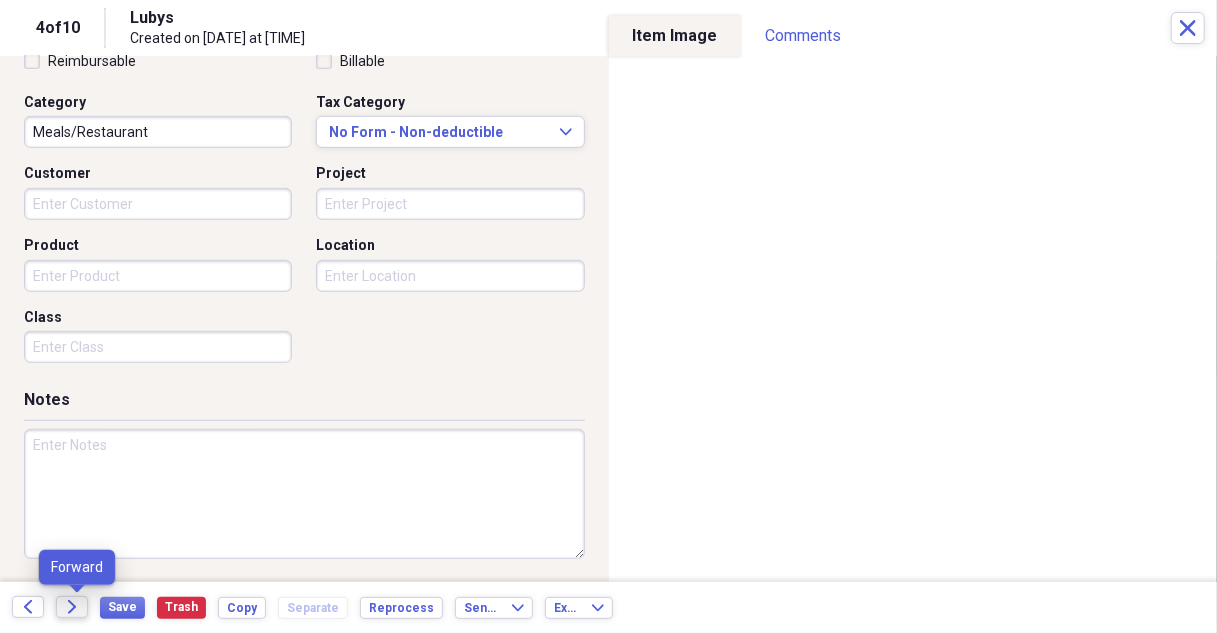 click 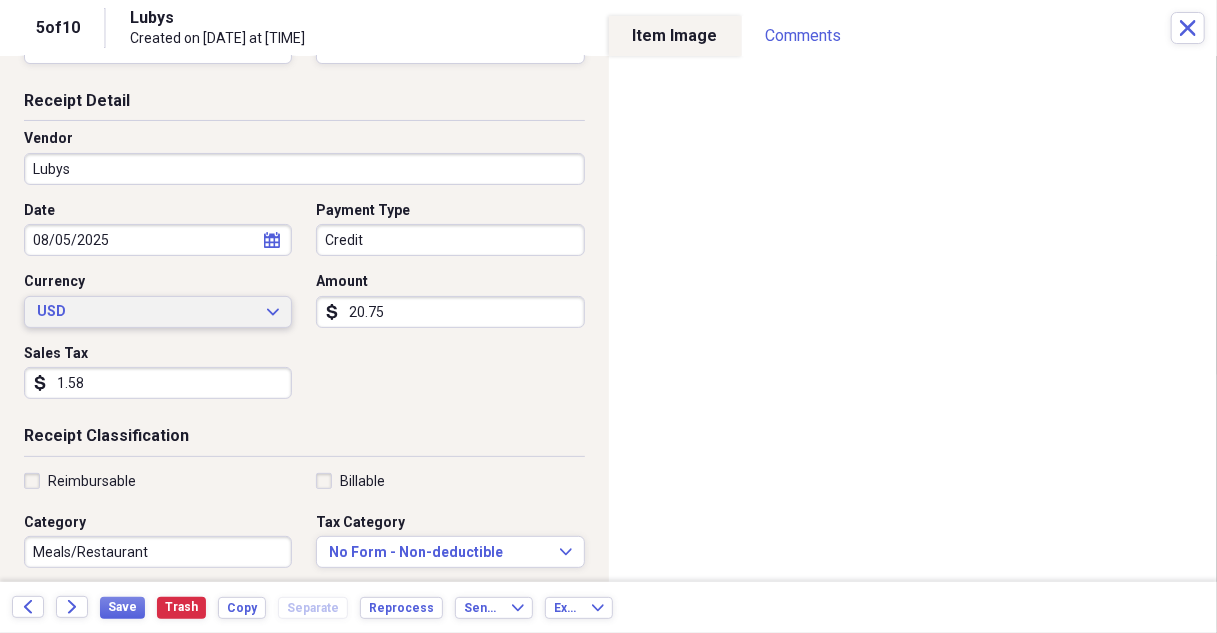 scroll, scrollTop: 200, scrollLeft: 0, axis: vertical 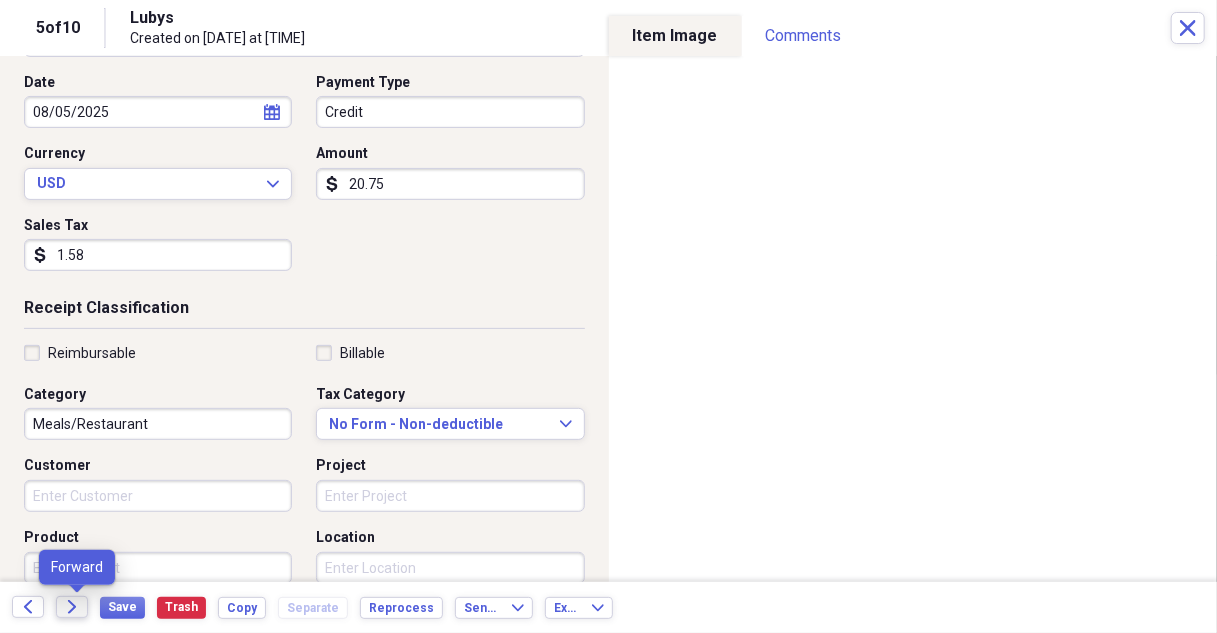 click 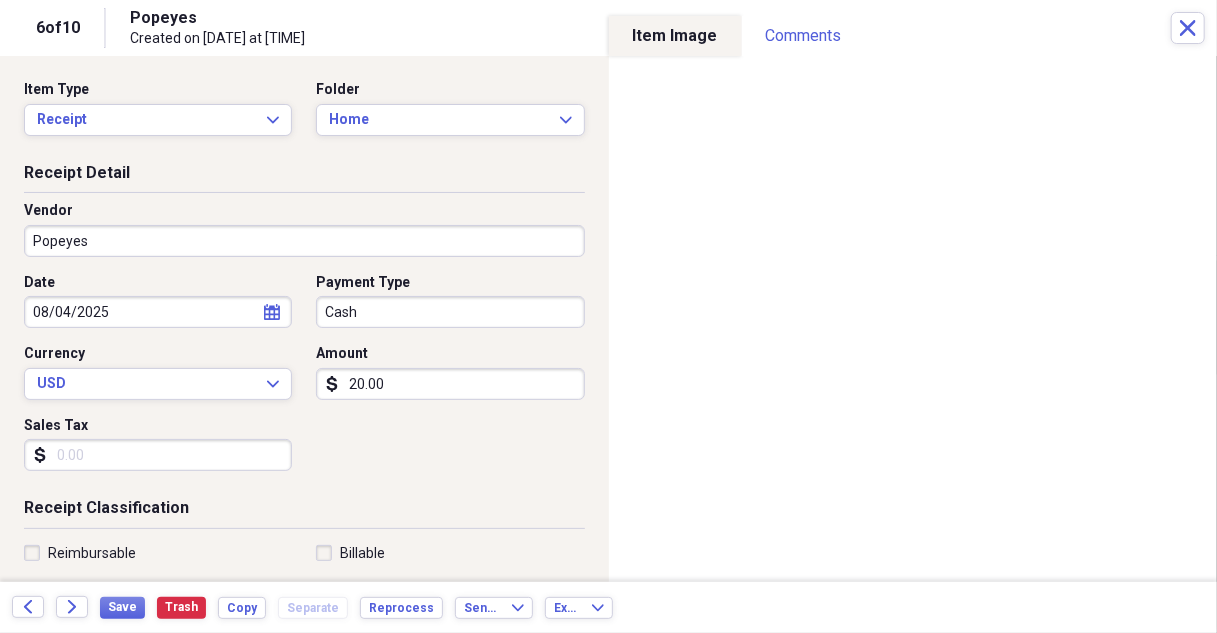 click on "20.00" at bounding box center (450, 384) 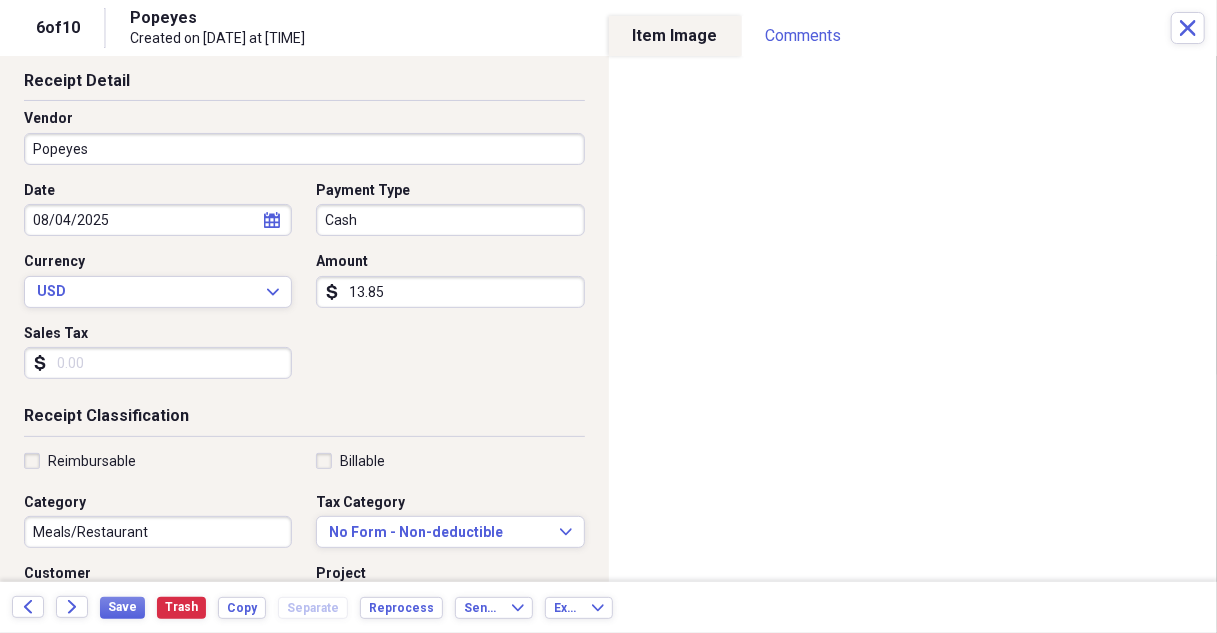 scroll, scrollTop: 300, scrollLeft: 0, axis: vertical 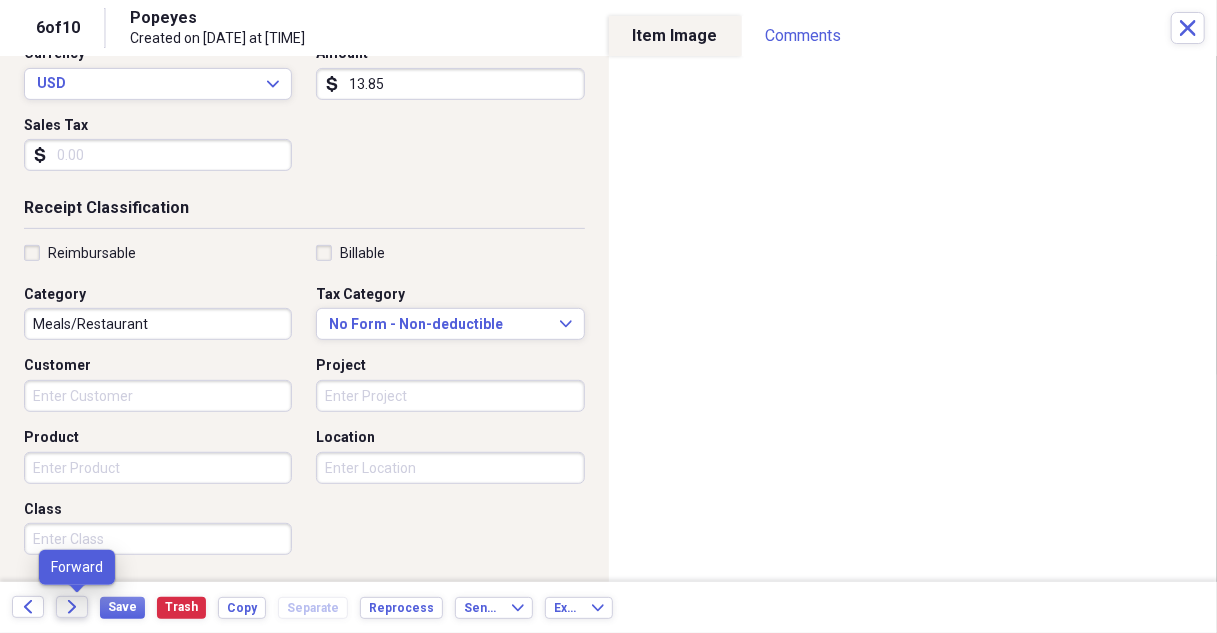type on "13.85" 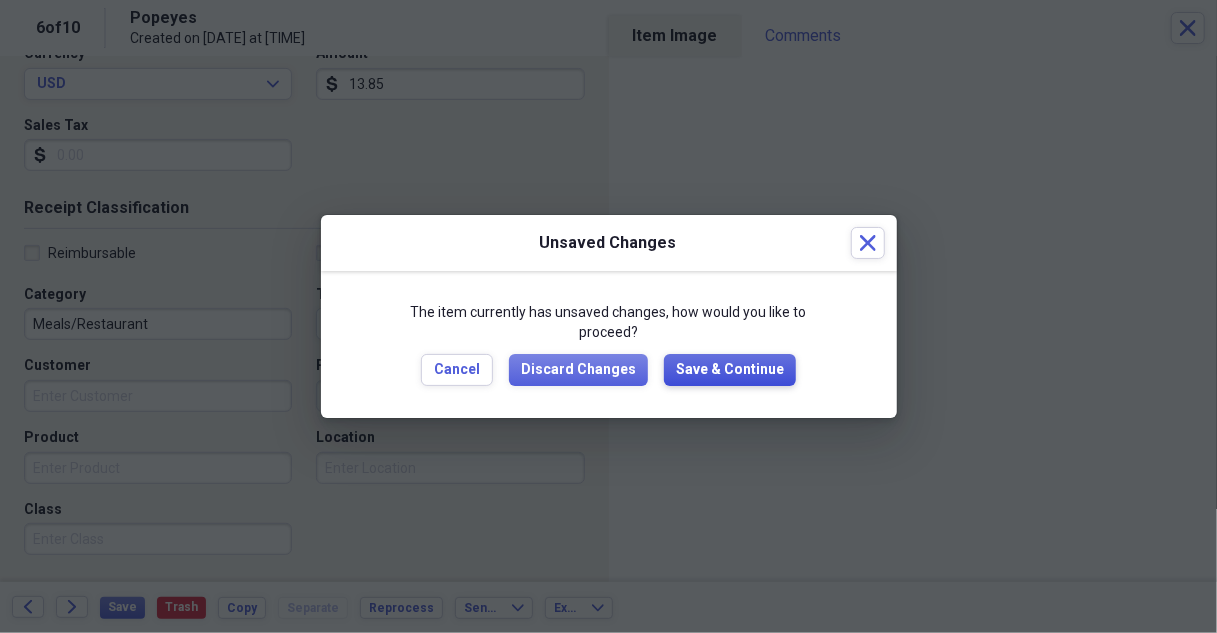 click on "Save & Continue" at bounding box center (730, 370) 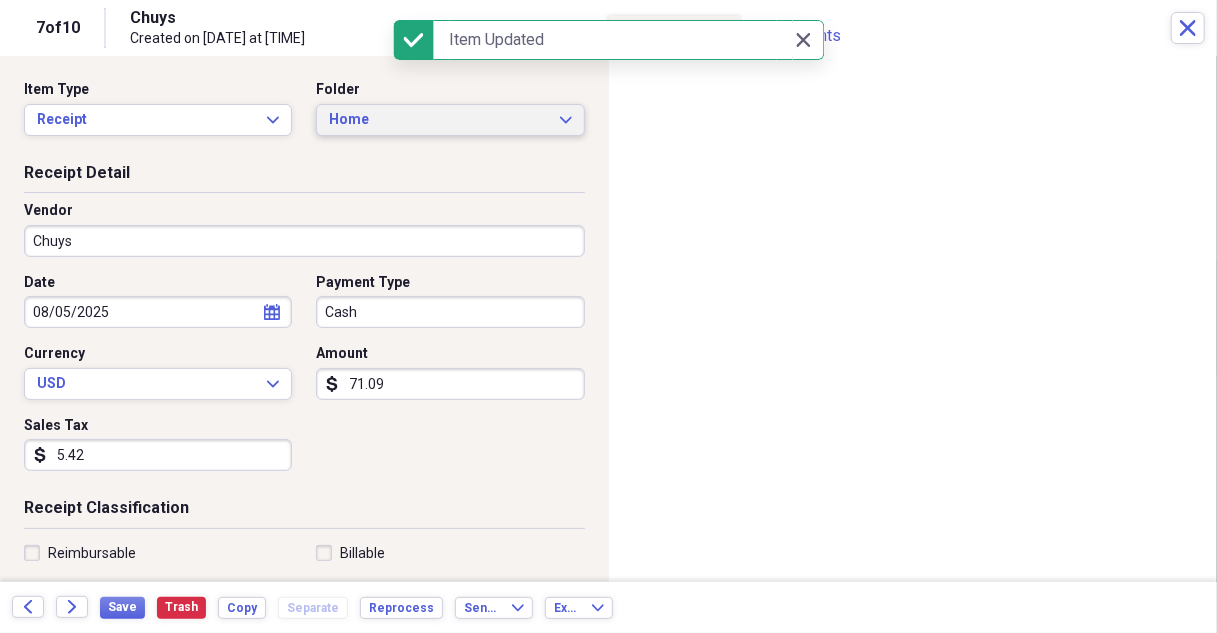 click on "Expand" 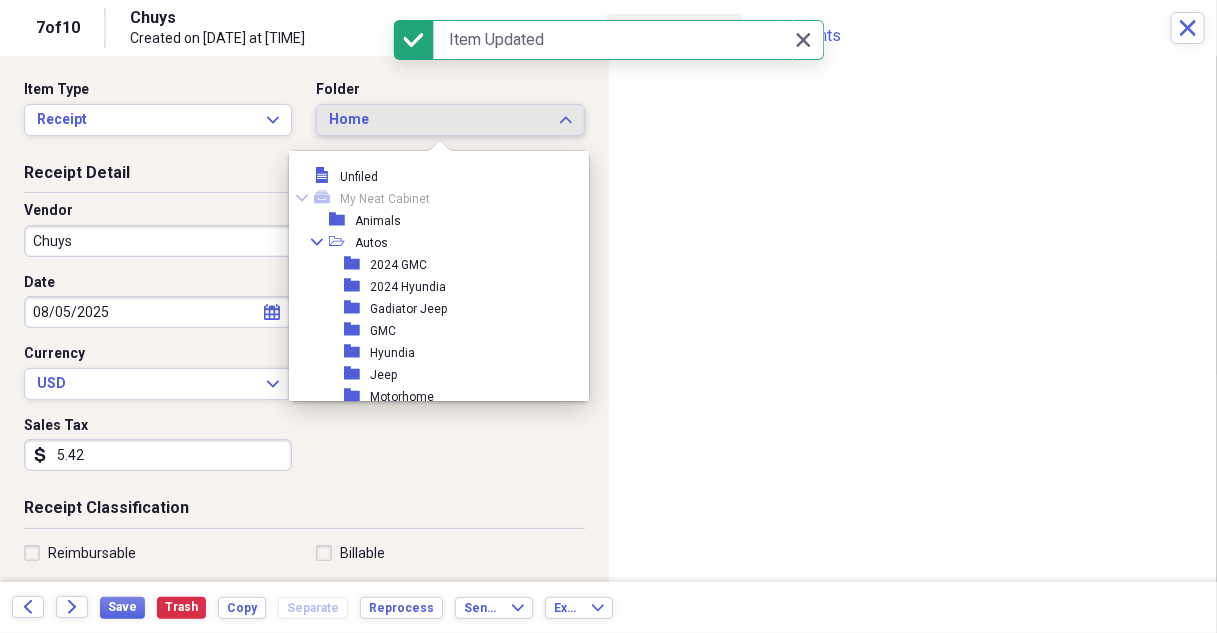 scroll, scrollTop: 253, scrollLeft: 0, axis: vertical 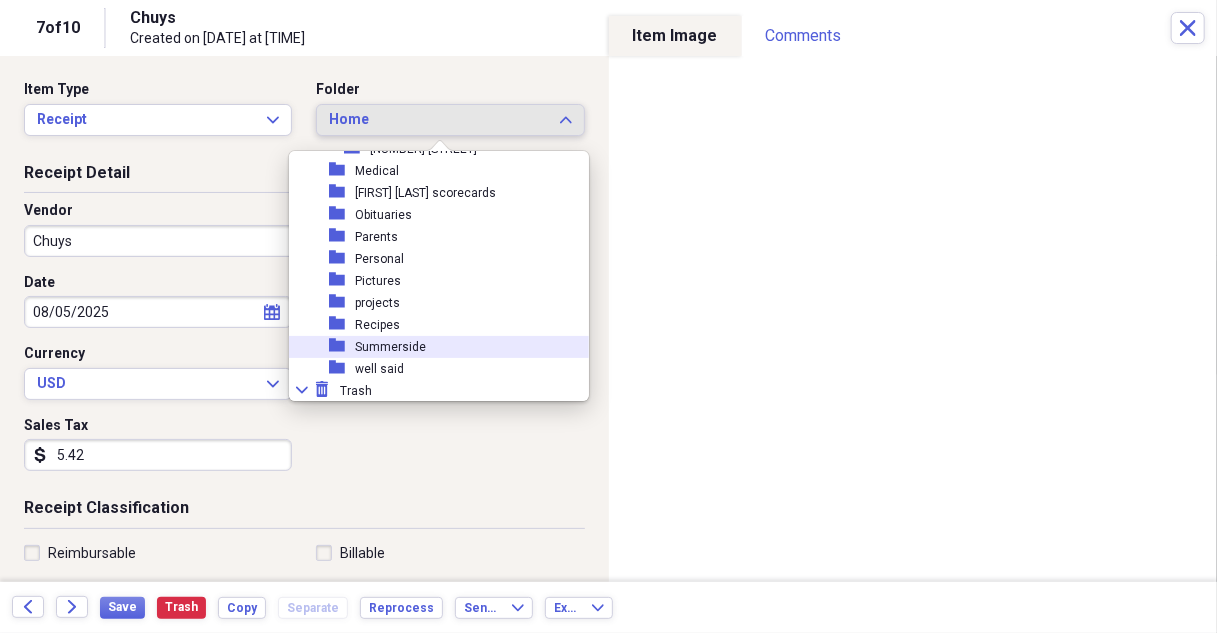 drag, startPoint x: 394, startPoint y: 351, endPoint x: 270, endPoint y: 271, distance: 147.56694 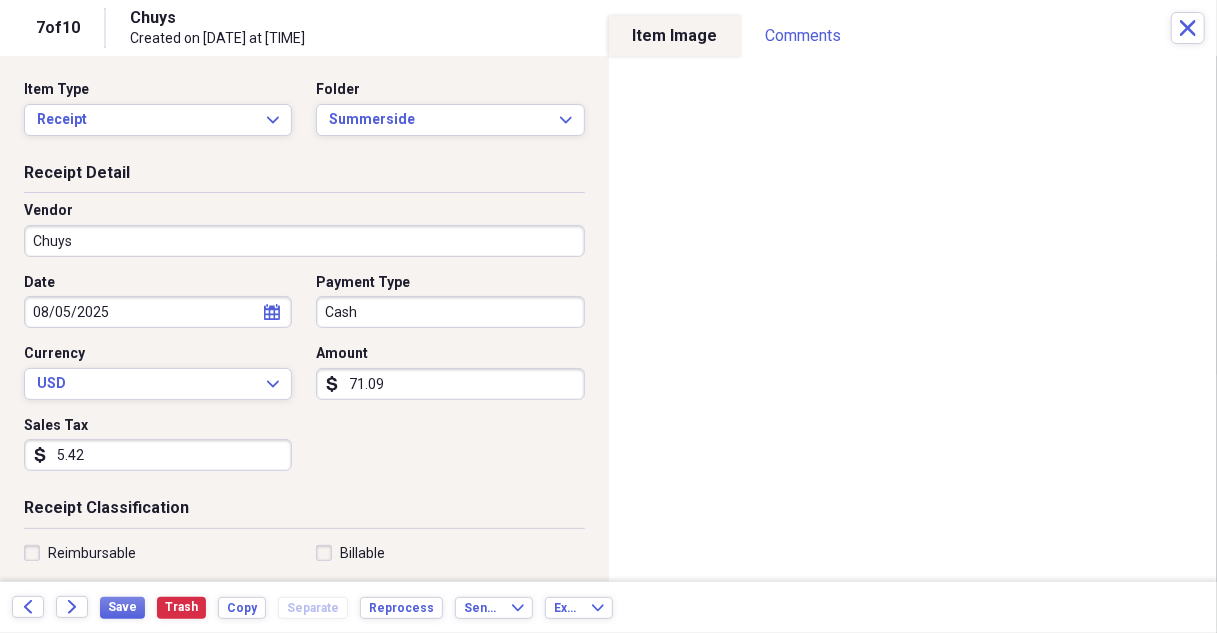 click on "71.09" at bounding box center [450, 384] 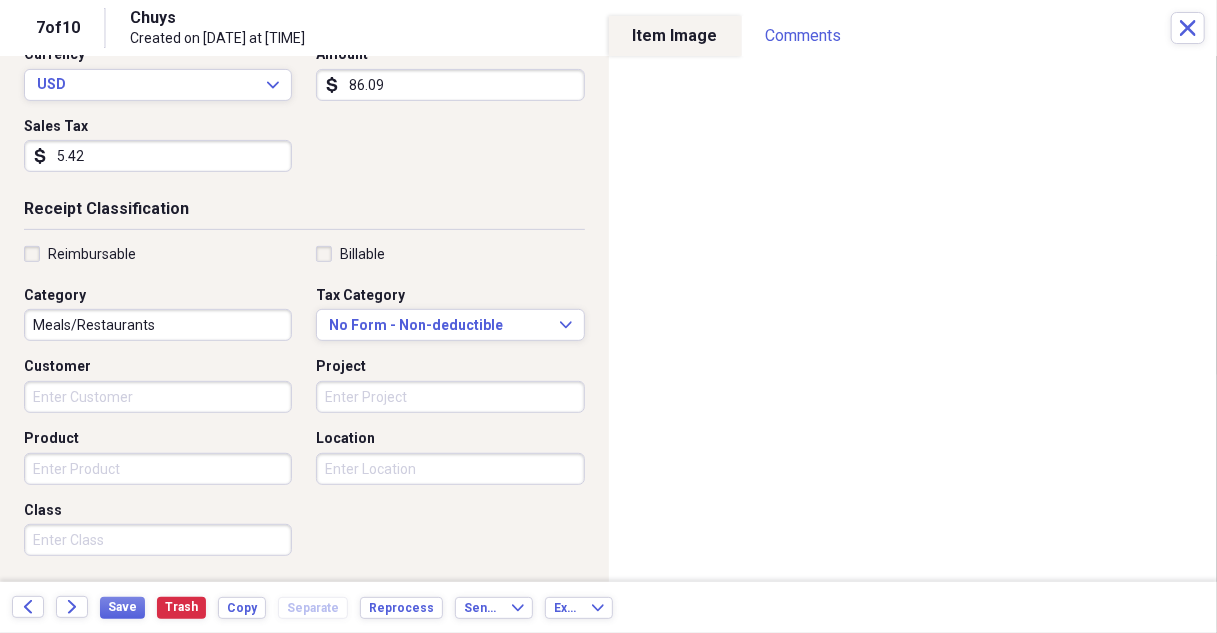 scroll, scrollTop: 300, scrollLeft: 0, axis: vertical 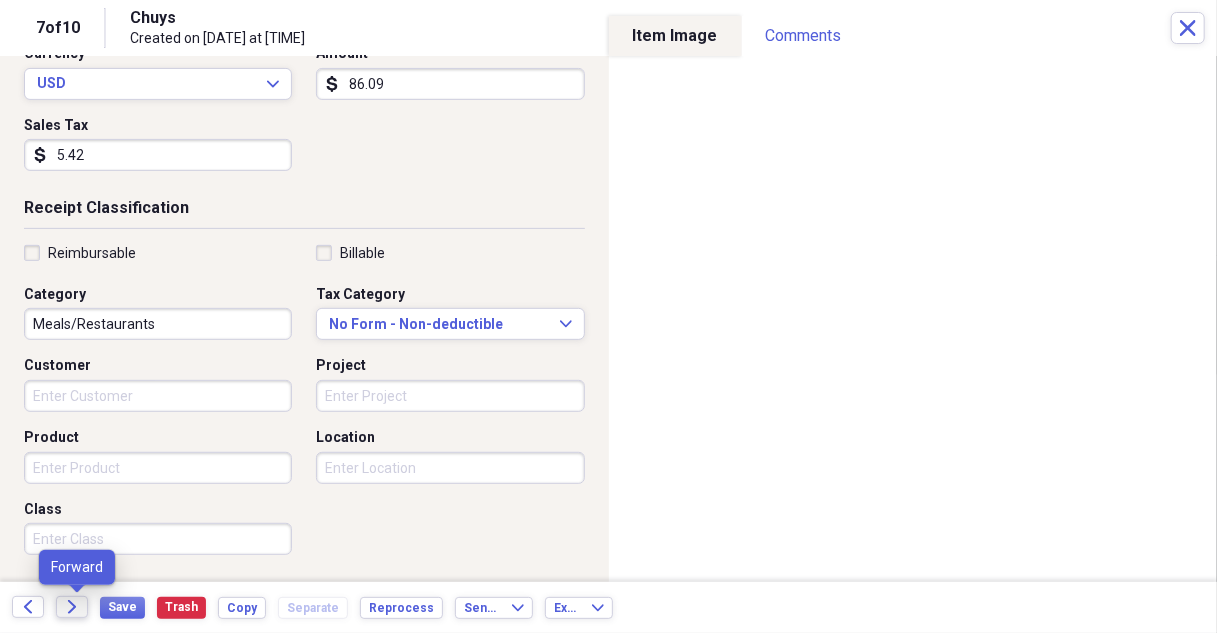 type on "86.09" 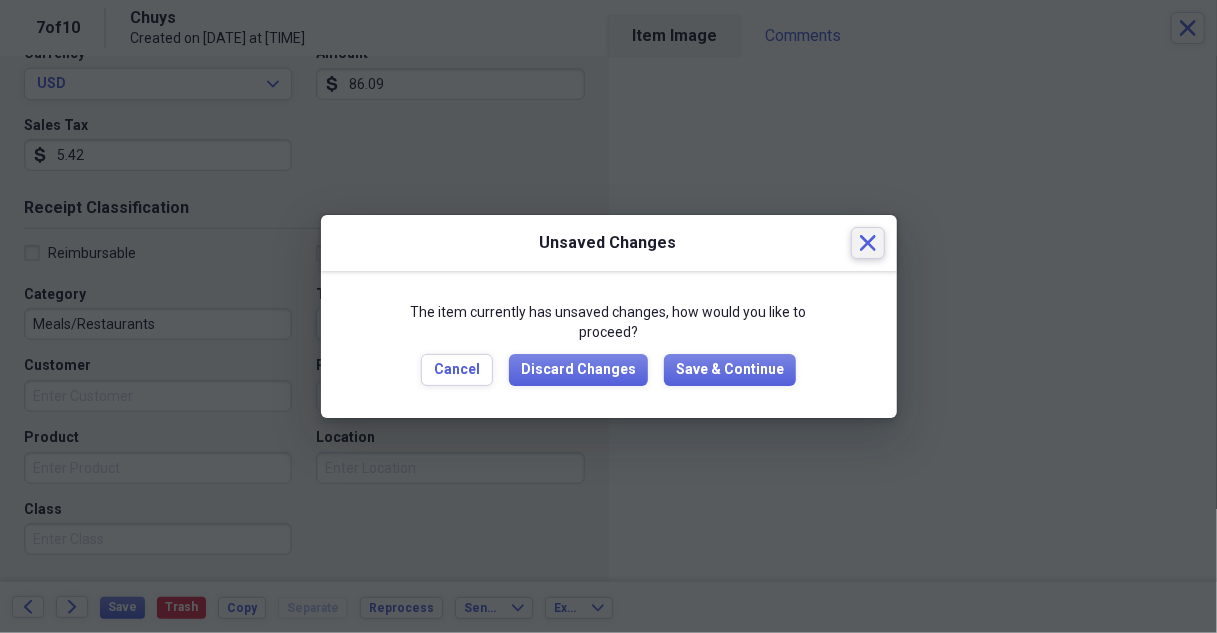 click on "Close" 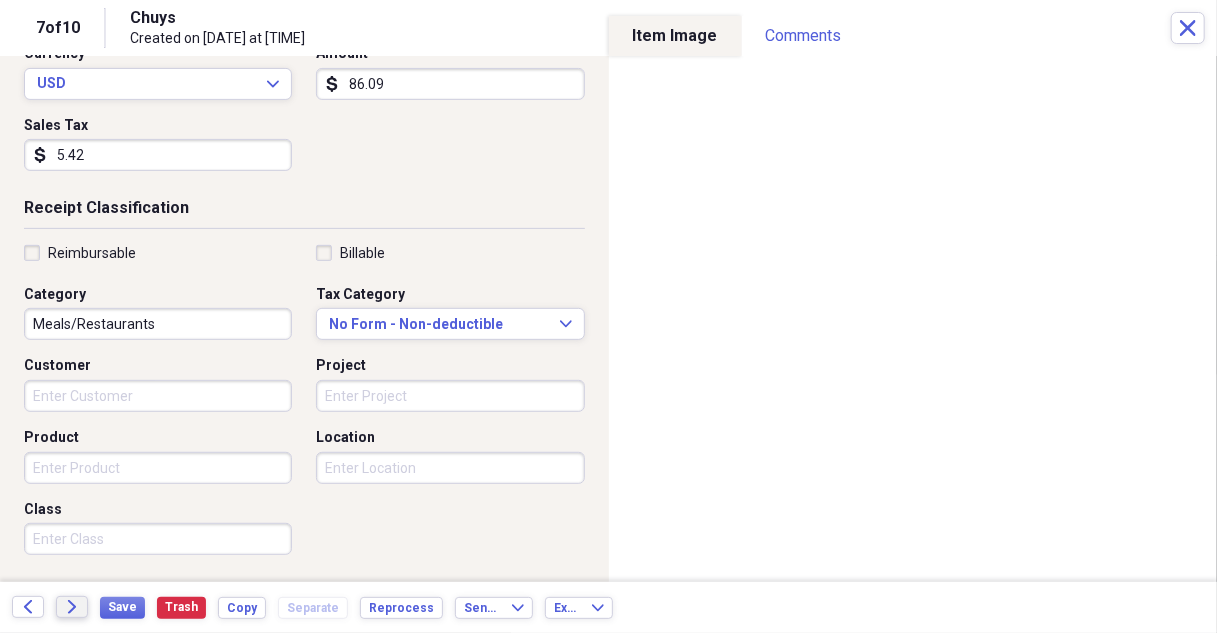scroll, scrollTop: 492, scrollLeft: 0, axis: vertical 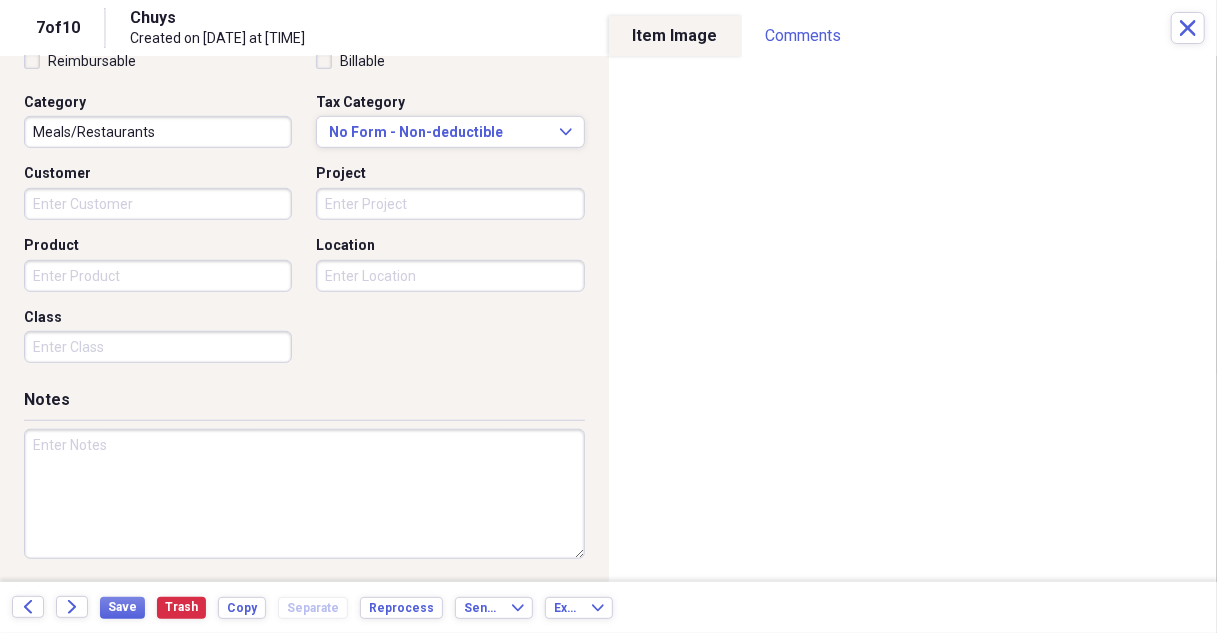 click at bounding box center (304, 494) 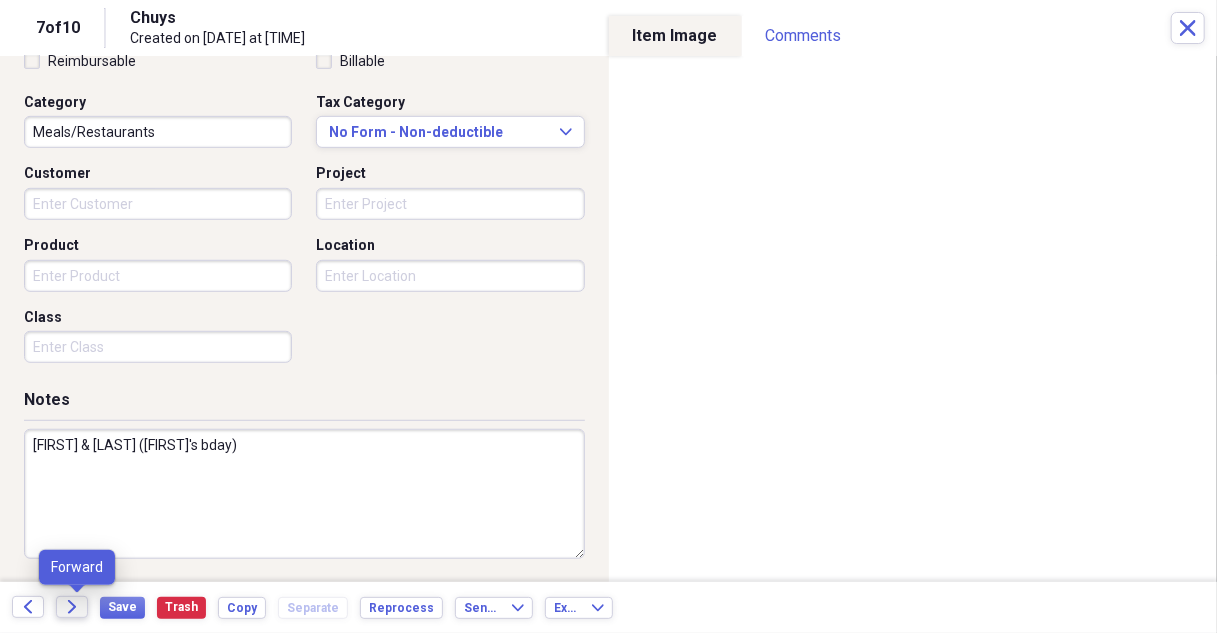 type on "[FIRST] & [LAST] ([FIRST]'s bday)" 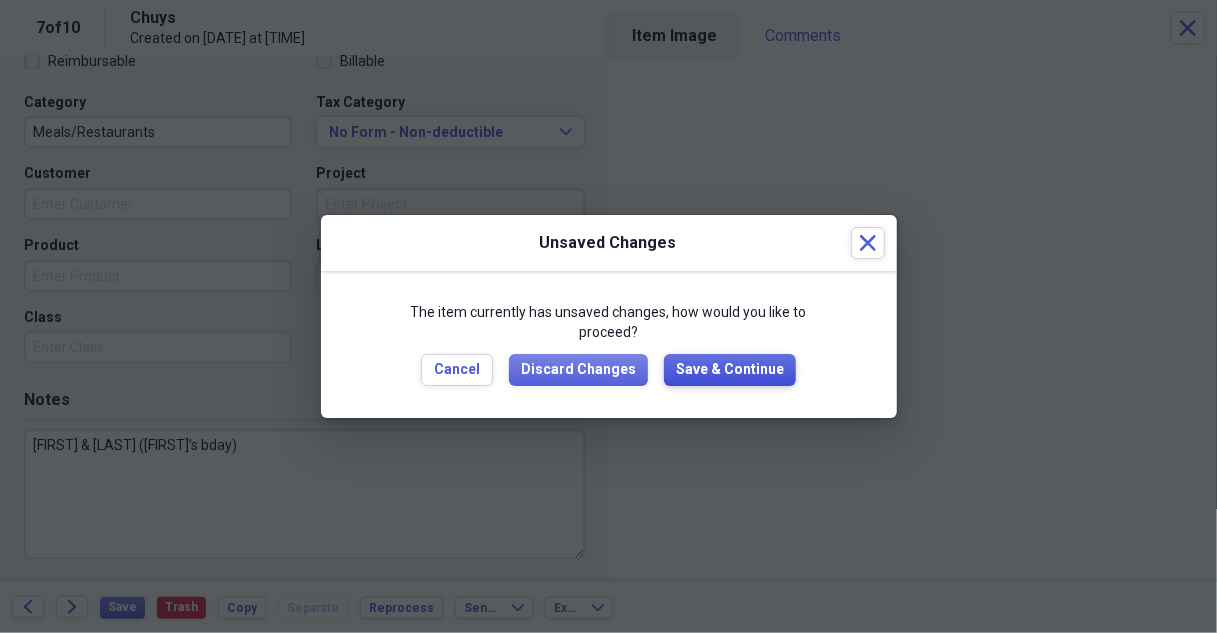 click on "Save & Continue" at bounding box center (730, 370) 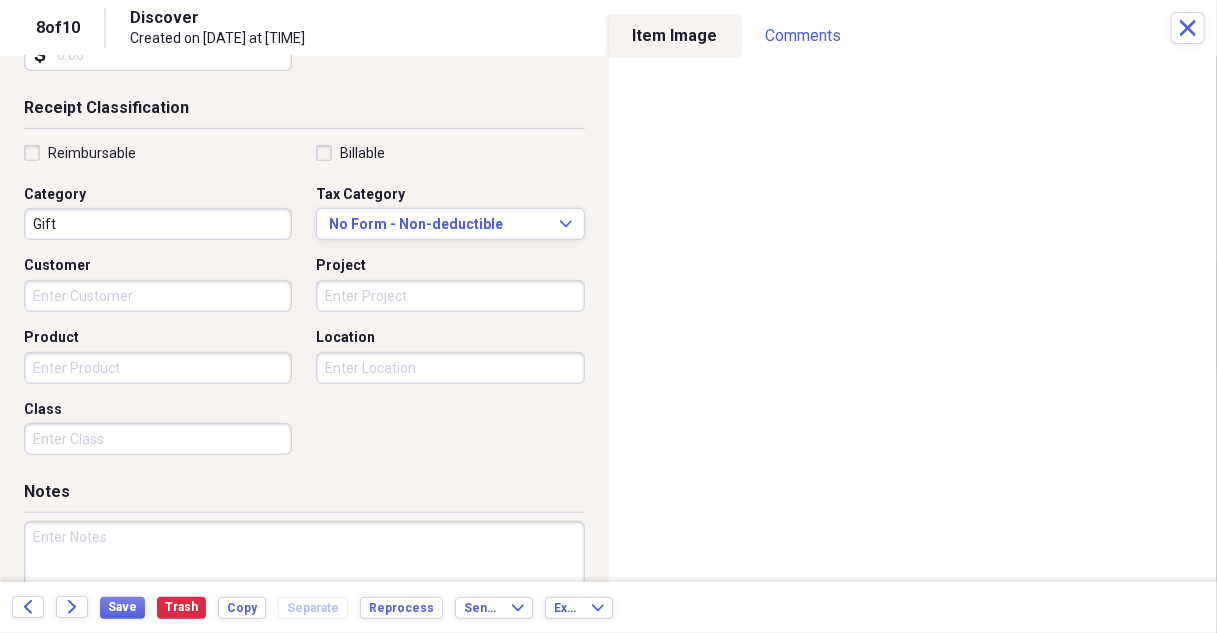 scroll, scrollTop: 492, scrollLeft: 0, axis: vertical 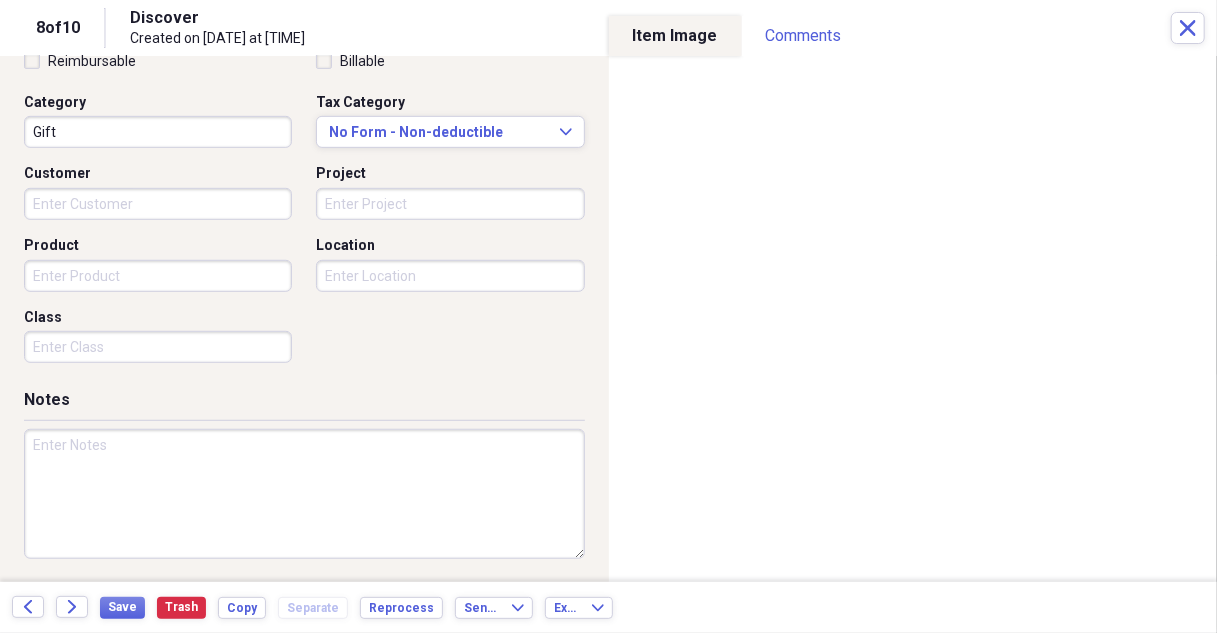 click at bounding box center (304, 494) 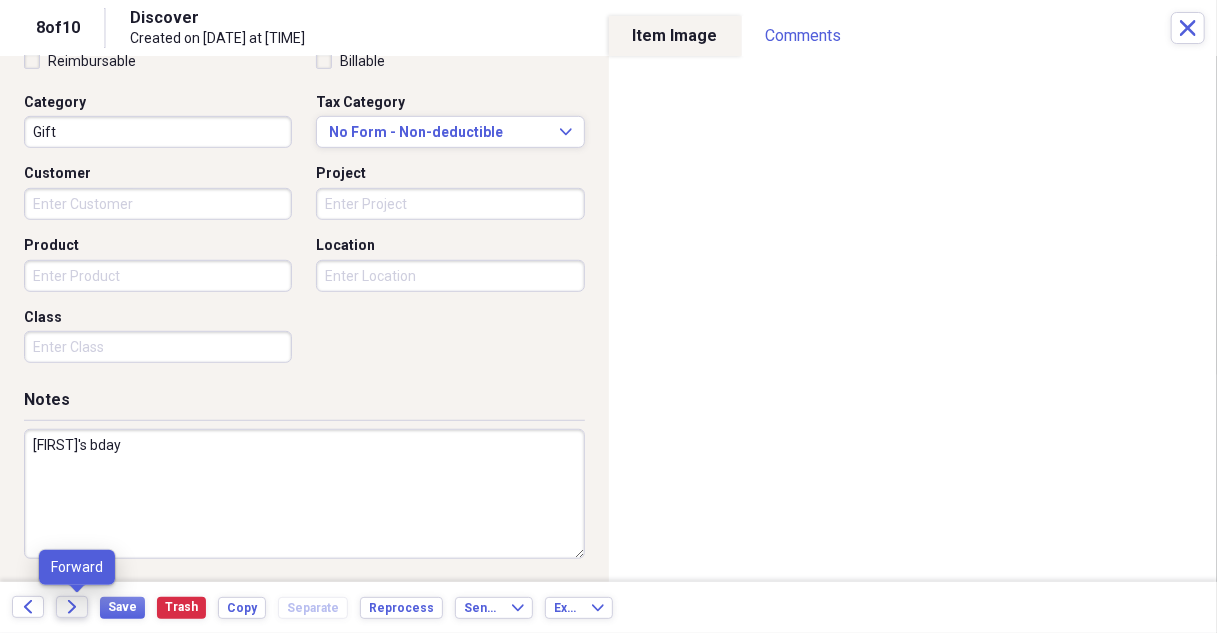 type on "[FIRST]'s bday" 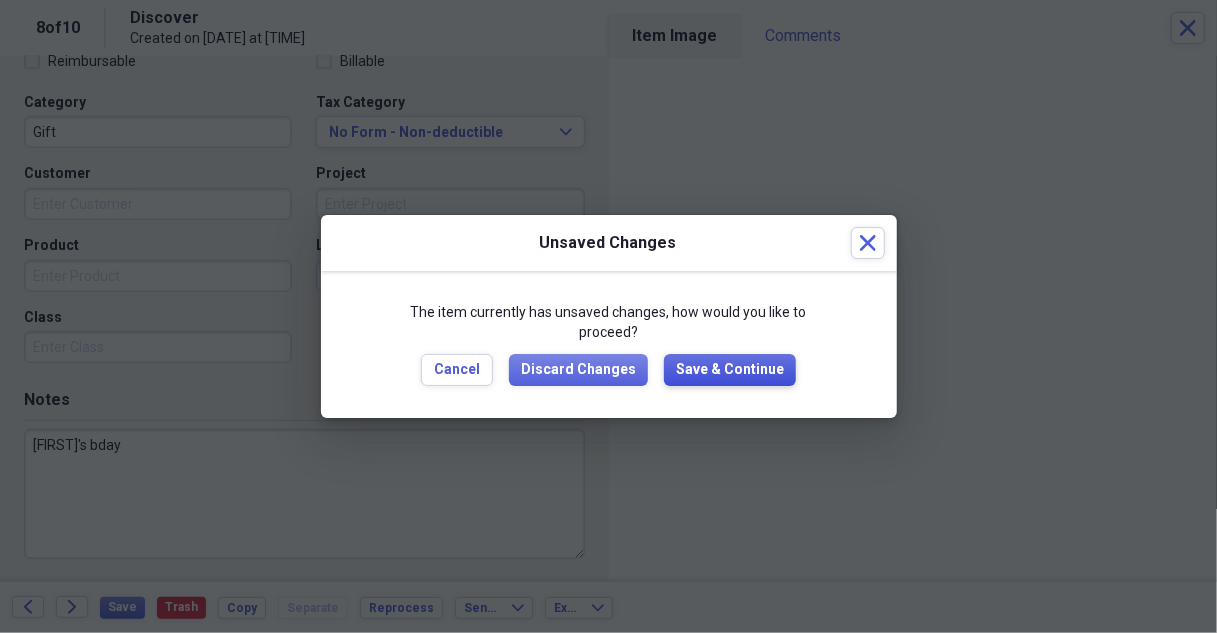 click on "Save & Continue" at bounding box center [730, 370] 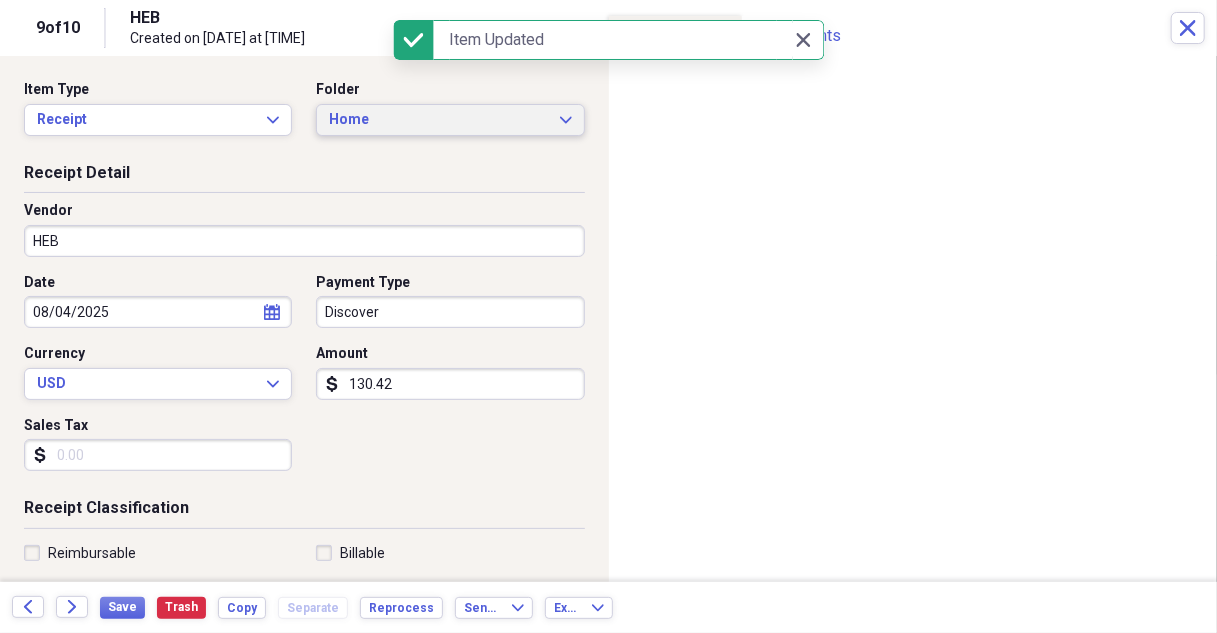 click on "Home Expand" at bounding box center (450, 120) 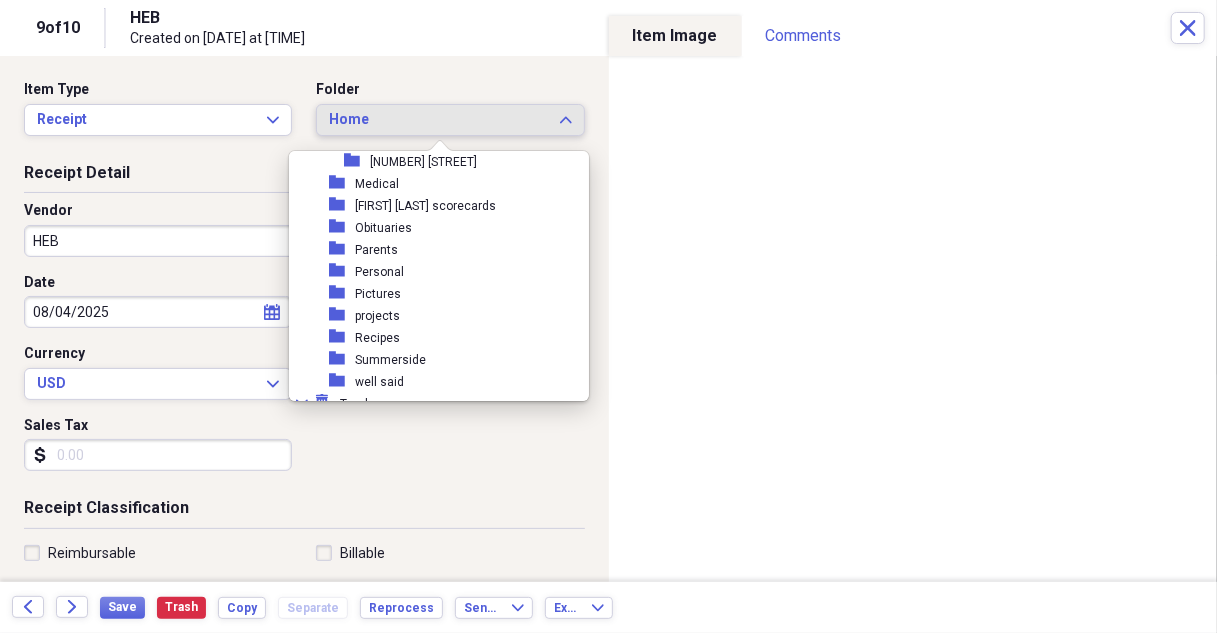 scroll, scrollTop: 579, scrollLeft: 0, axis: vertical 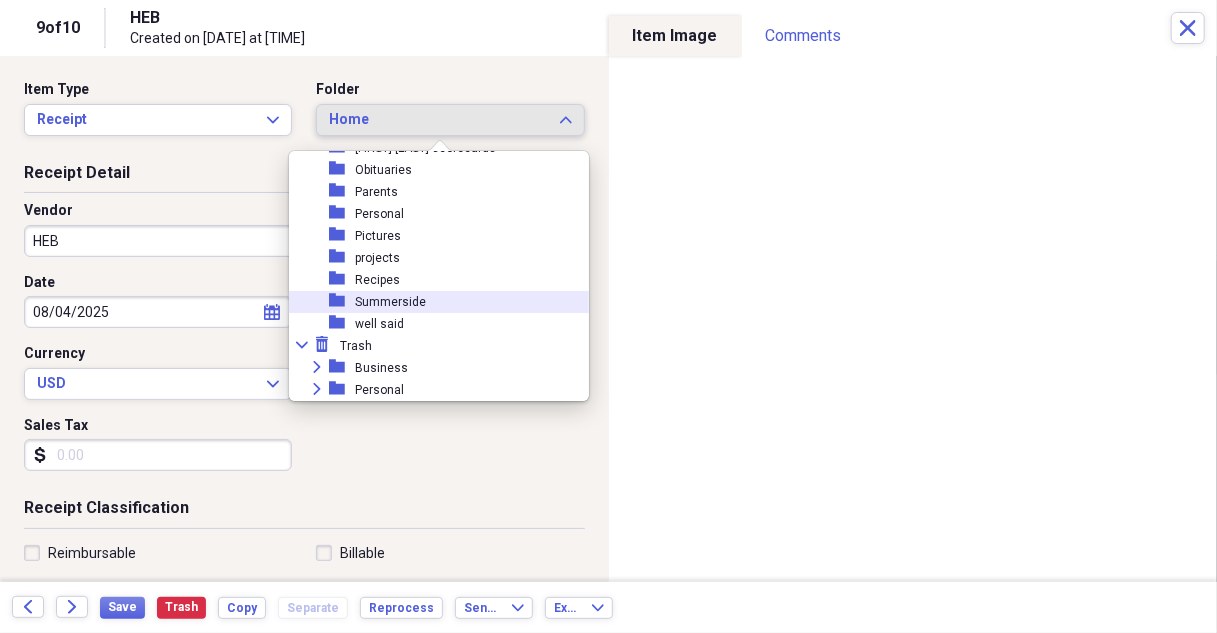 click on "Summerside" at bounding box center (390, 302) 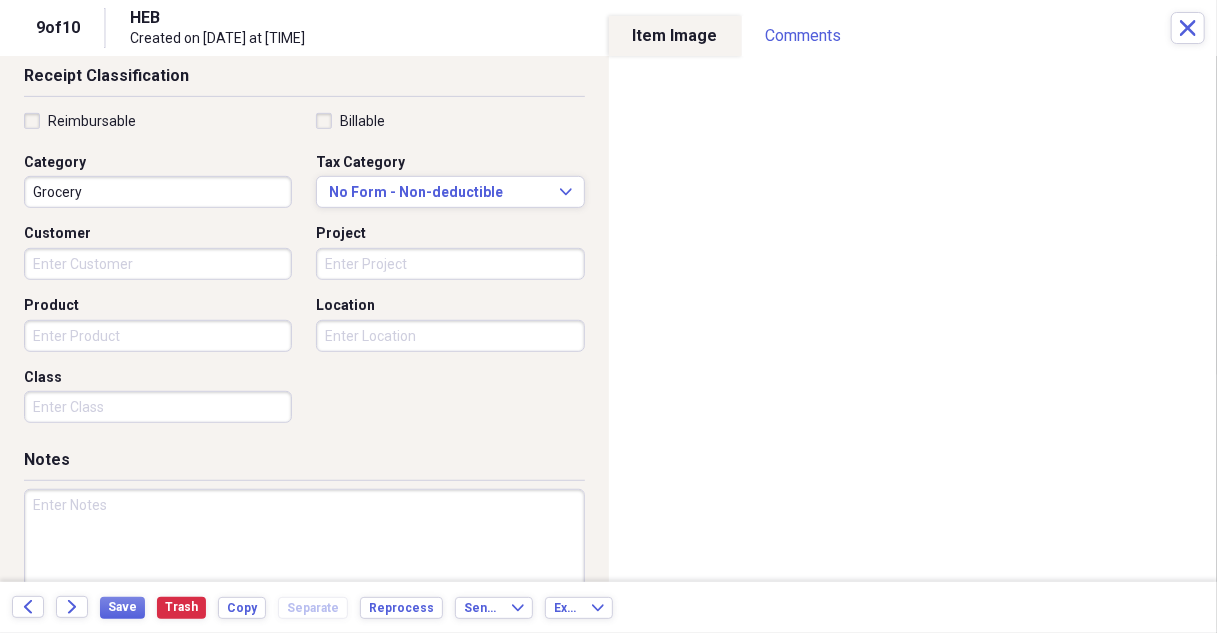 scroll, scrollTop: 492, scrollLeft: 0, axis: vertical 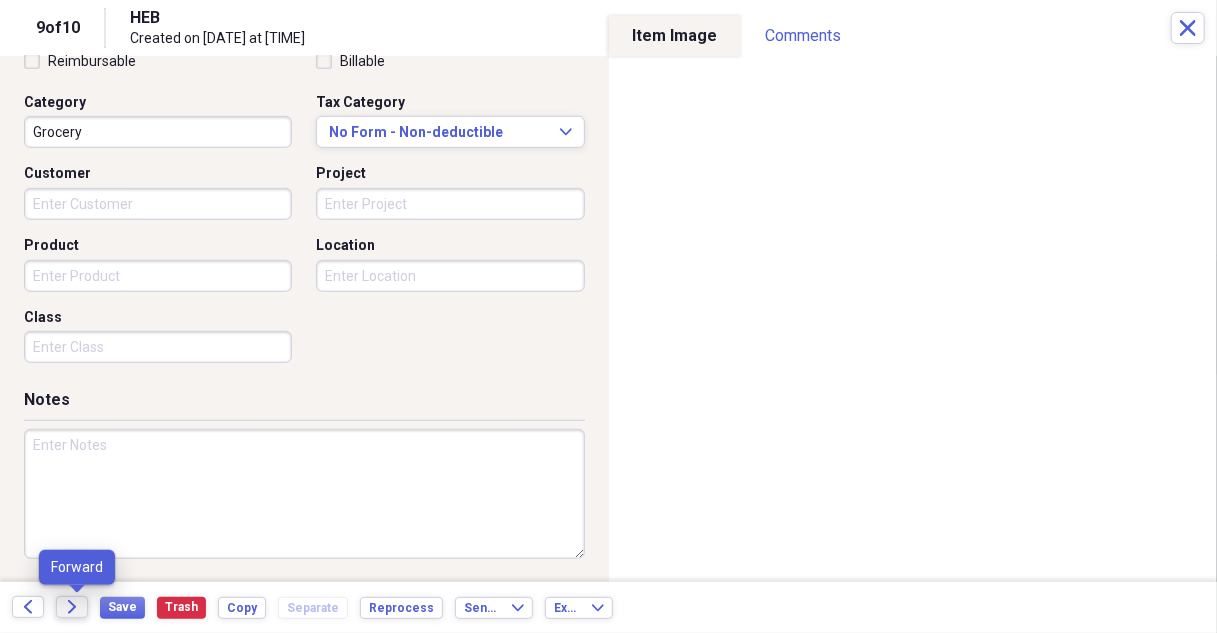 drag, startPoint x: 70, startPoint y: 612, endPoint x: 196, endPoint y: 531, distance: 149.78986 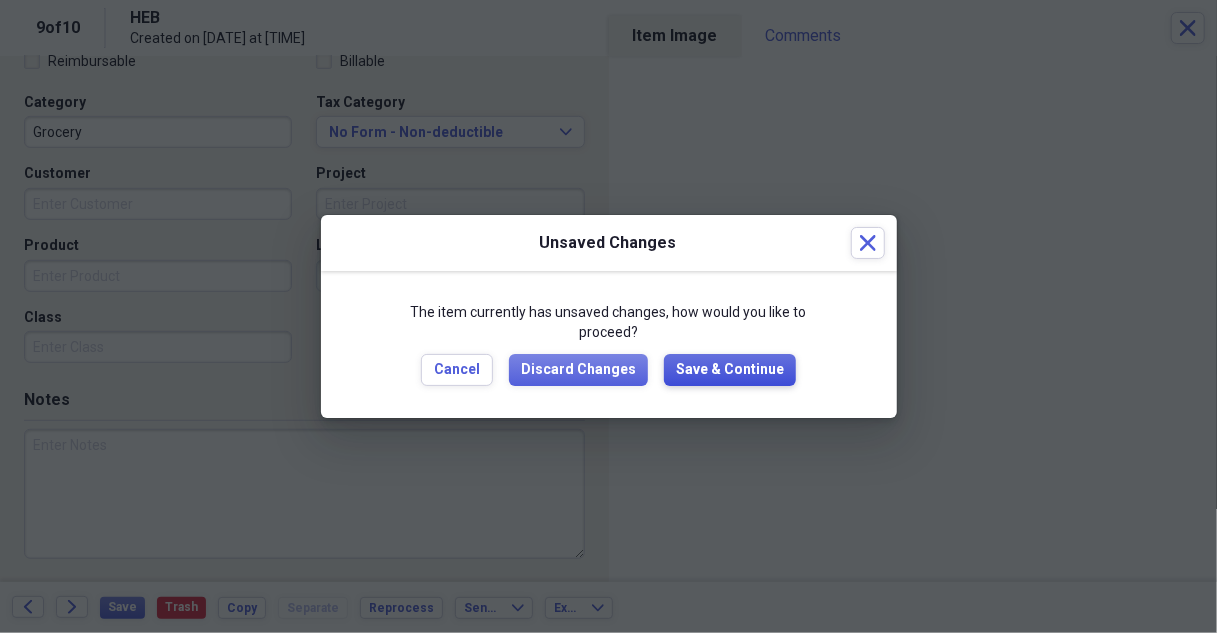 click on "Save & Continue" at bounding box center (730, 370) 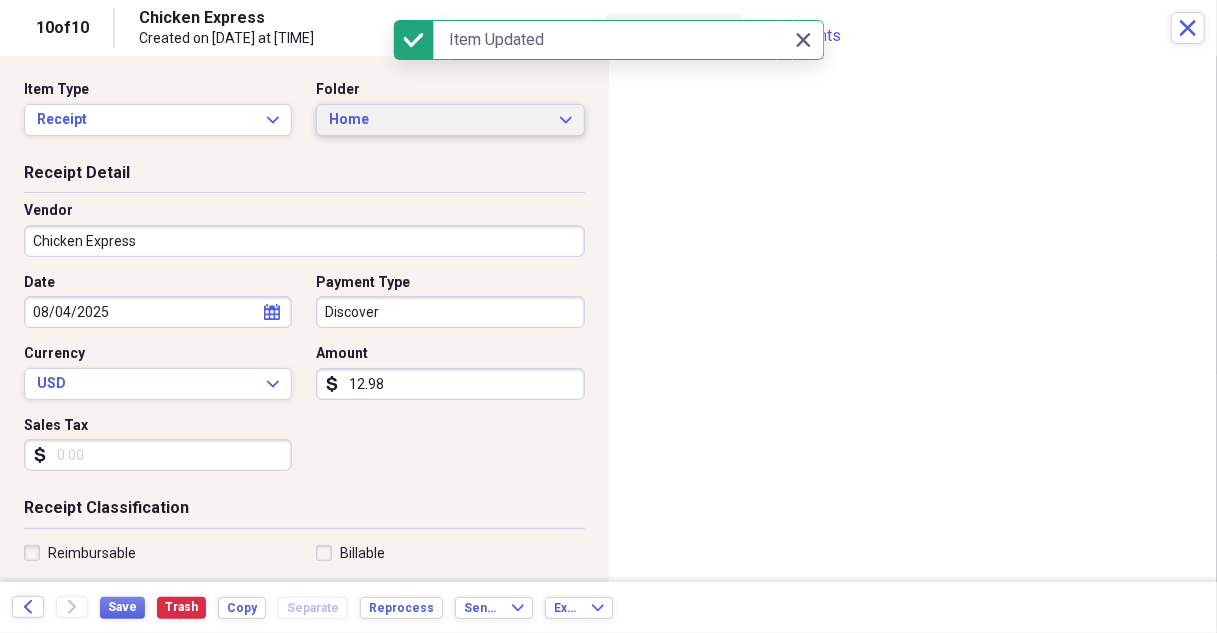 click on "Expand" 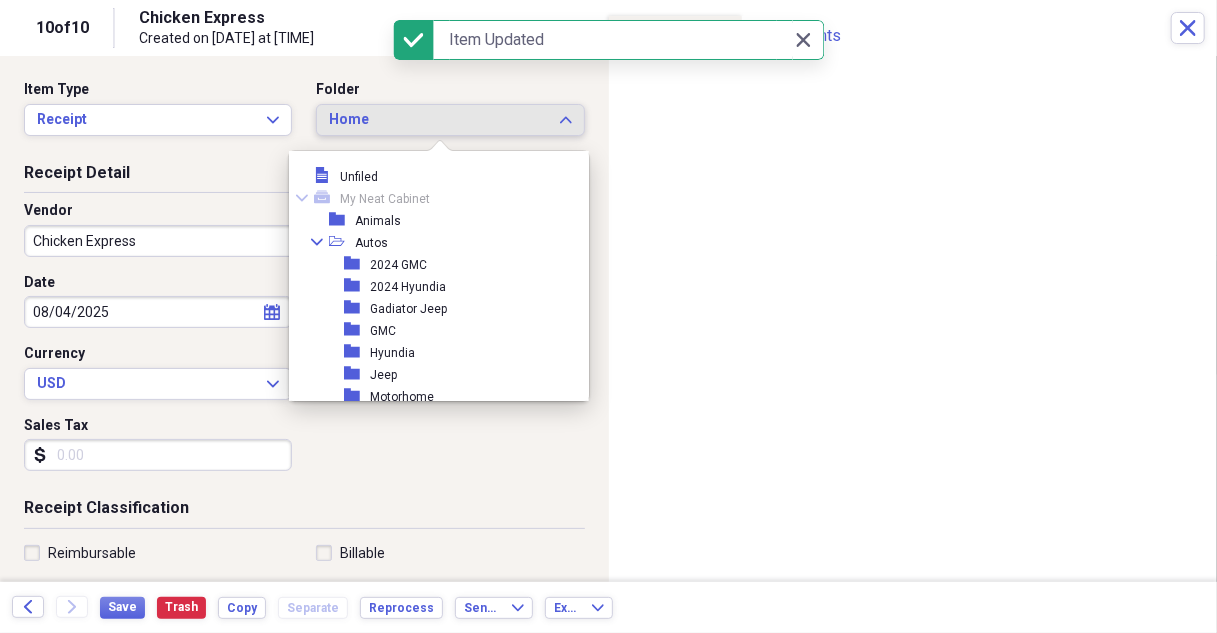 scroll, scrollTop: 253, scrollLeft: 0, axis: vertical 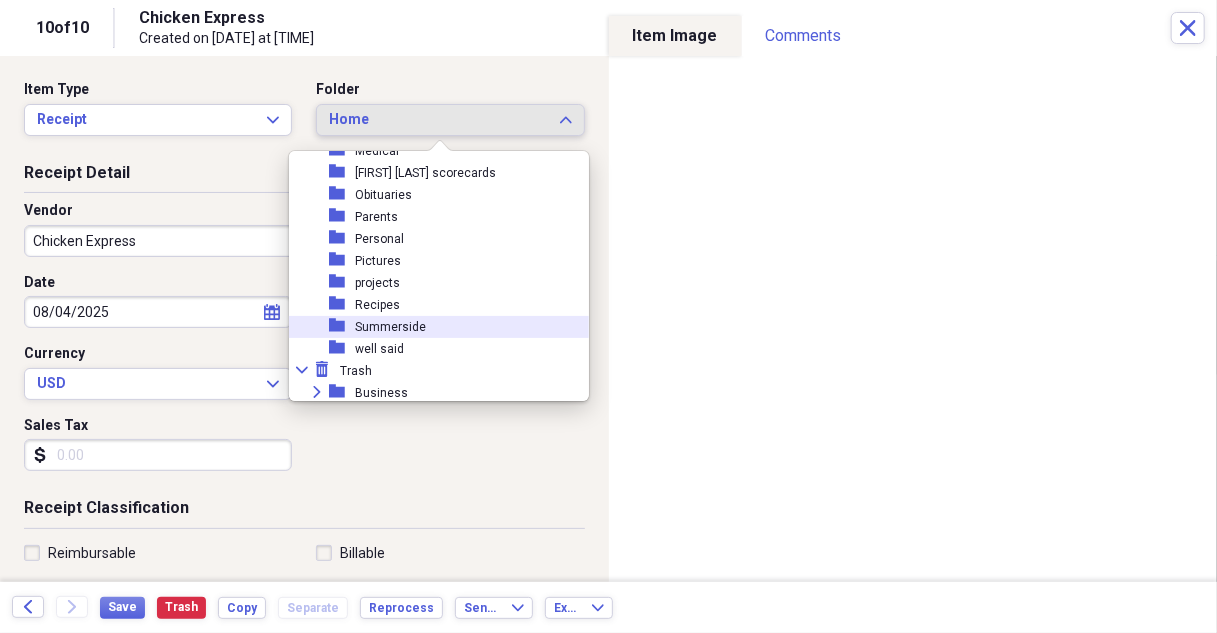 click on "Summerside" at bounding box center (390, 327) 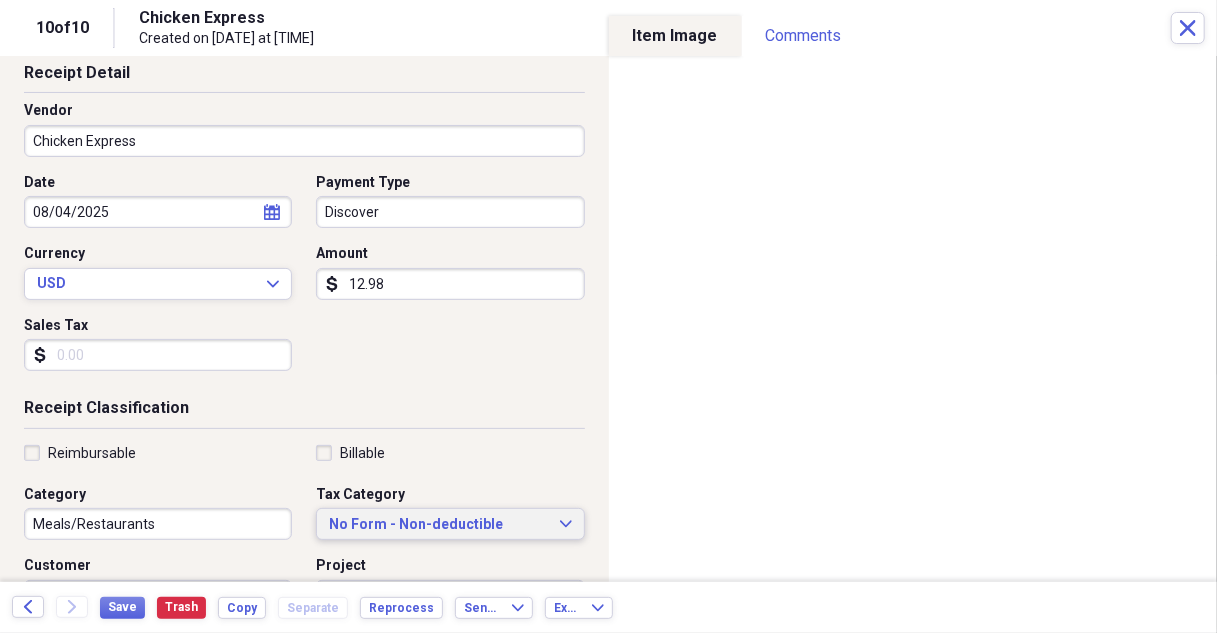 scroll, scrollTop: 300, scrollLeft: 0, axis: vertical 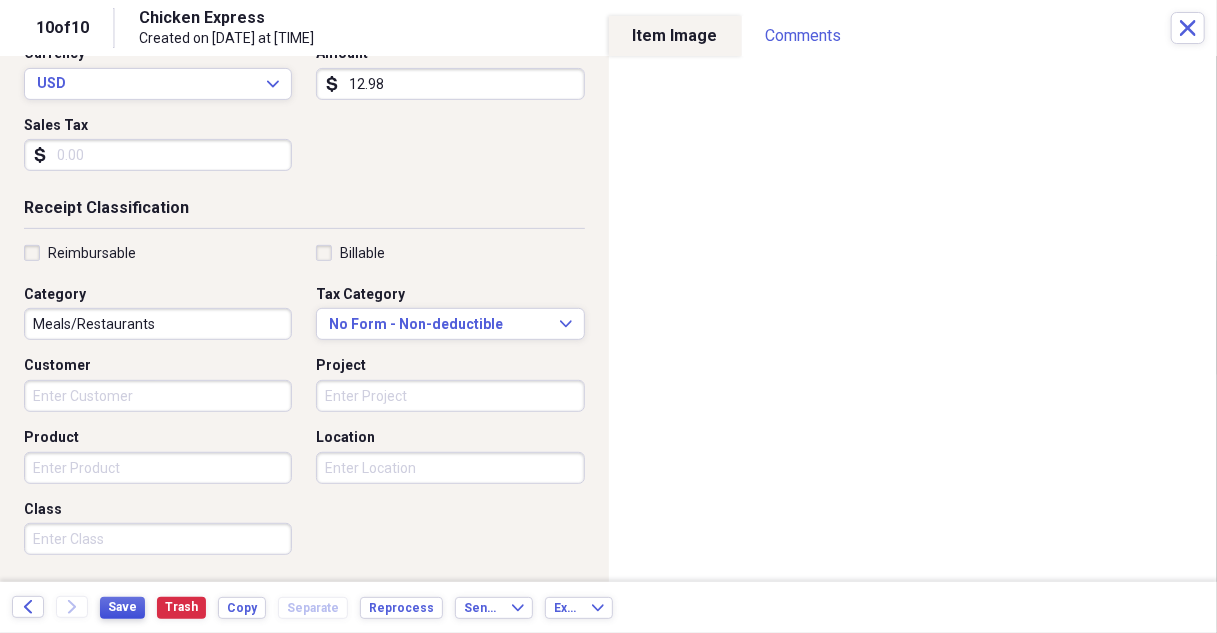 click on "Save" at bounding box center [122, 607] 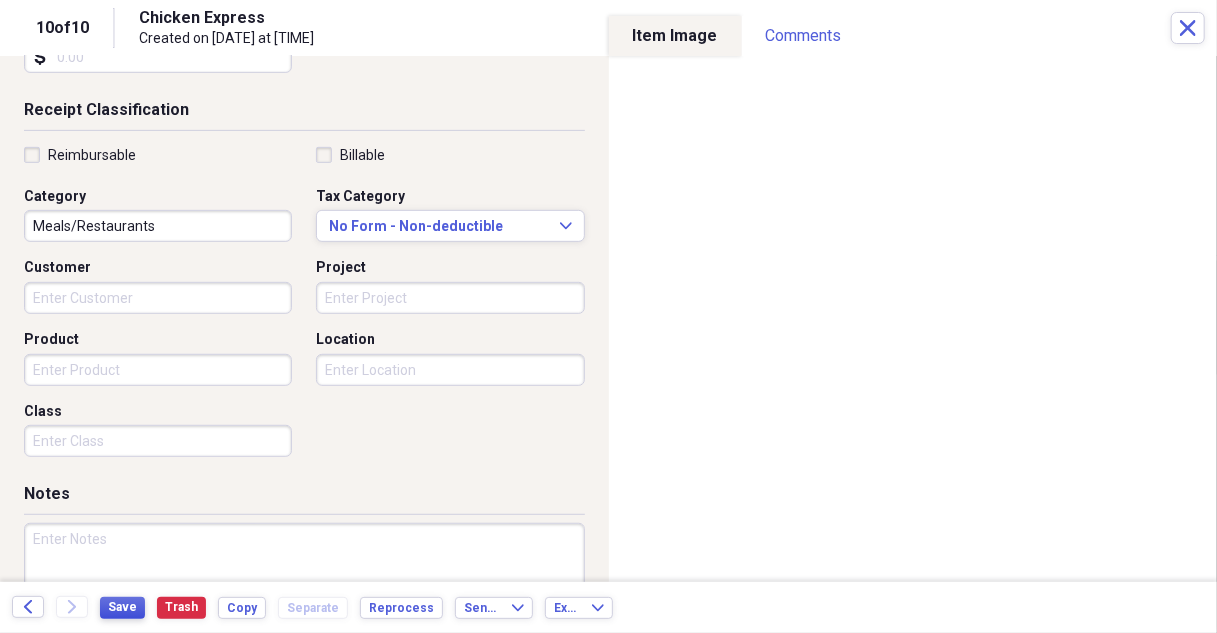 scroll, scrollTop: 492, scrollLeft: 0, axis: vertical 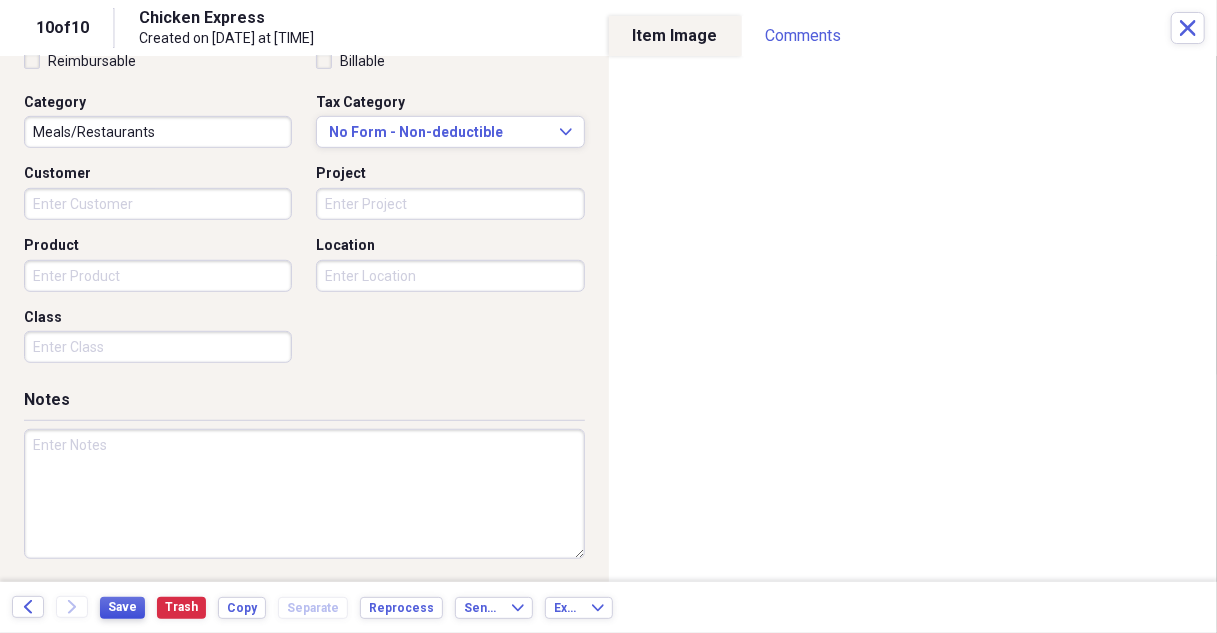 click on "Save" at bounding box center [122, 608] 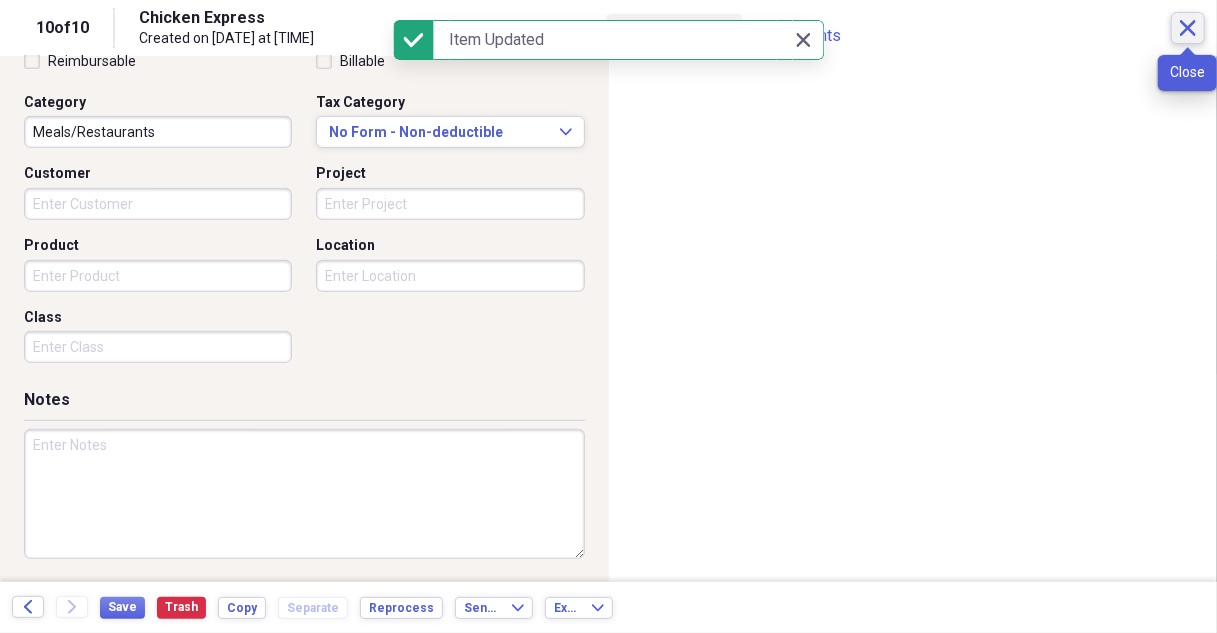 click on "Close" 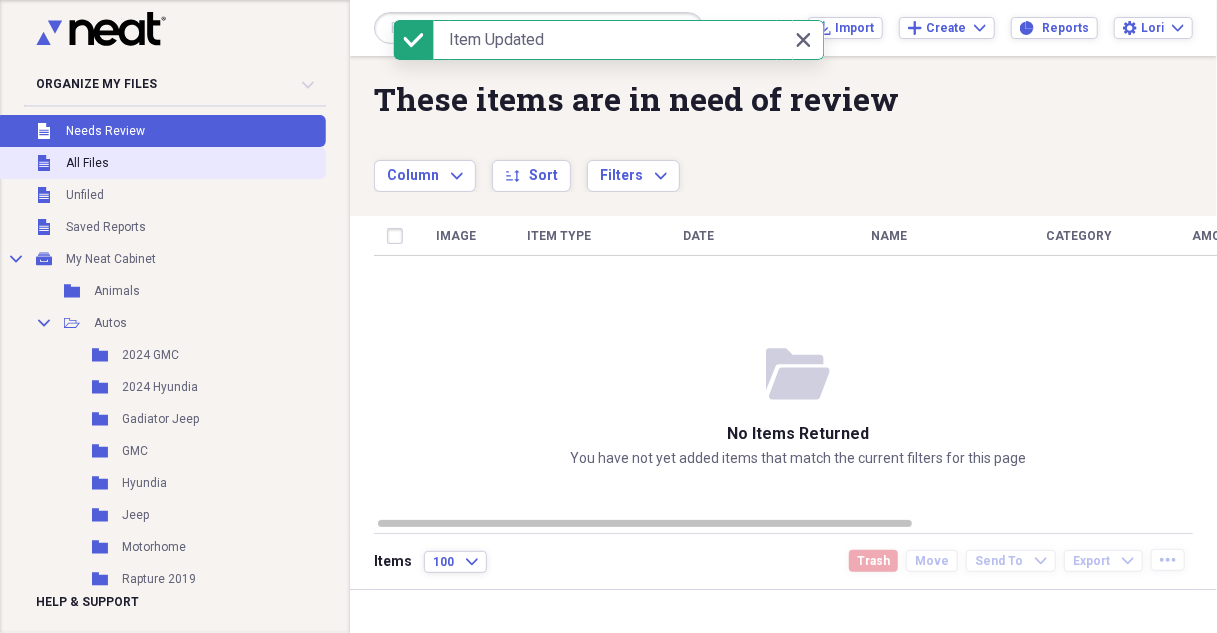 click on "Unfiled All Files" at bounding box center (161, 163) 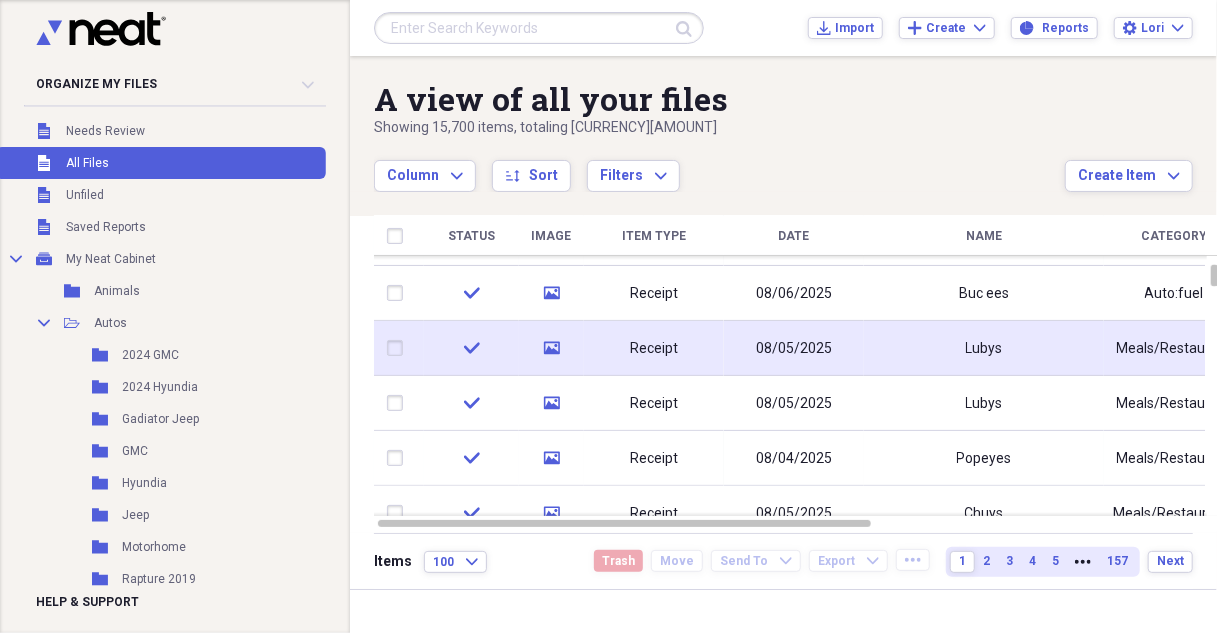 click on "Lubys" at bounding box center [984, 348] 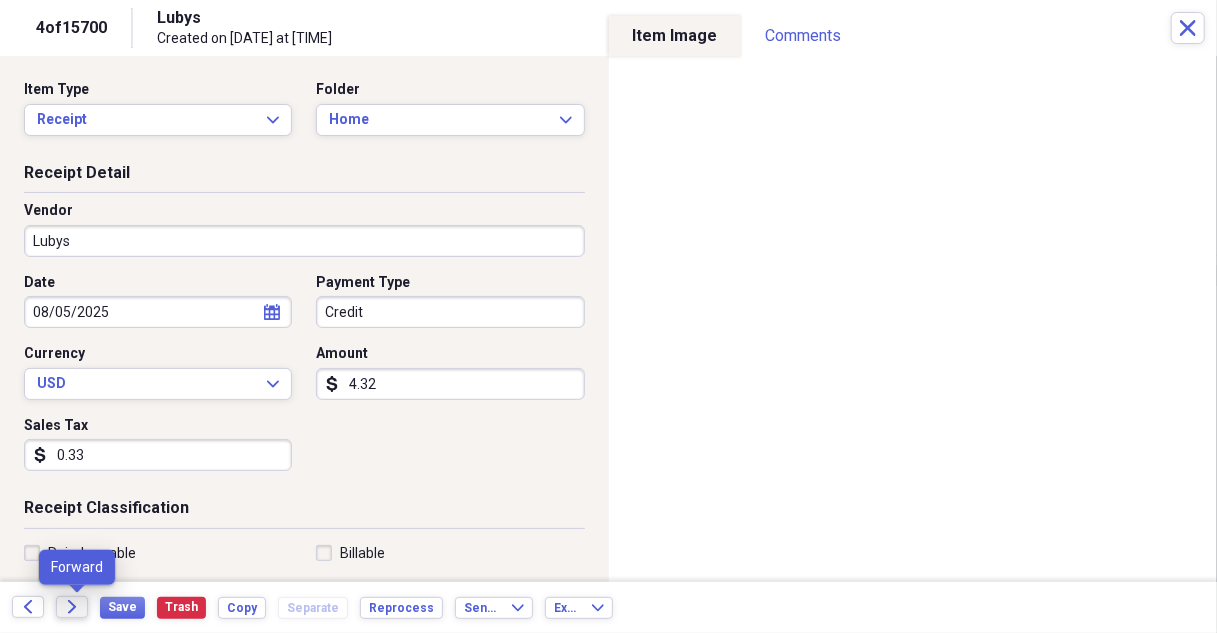 click on "Forward" 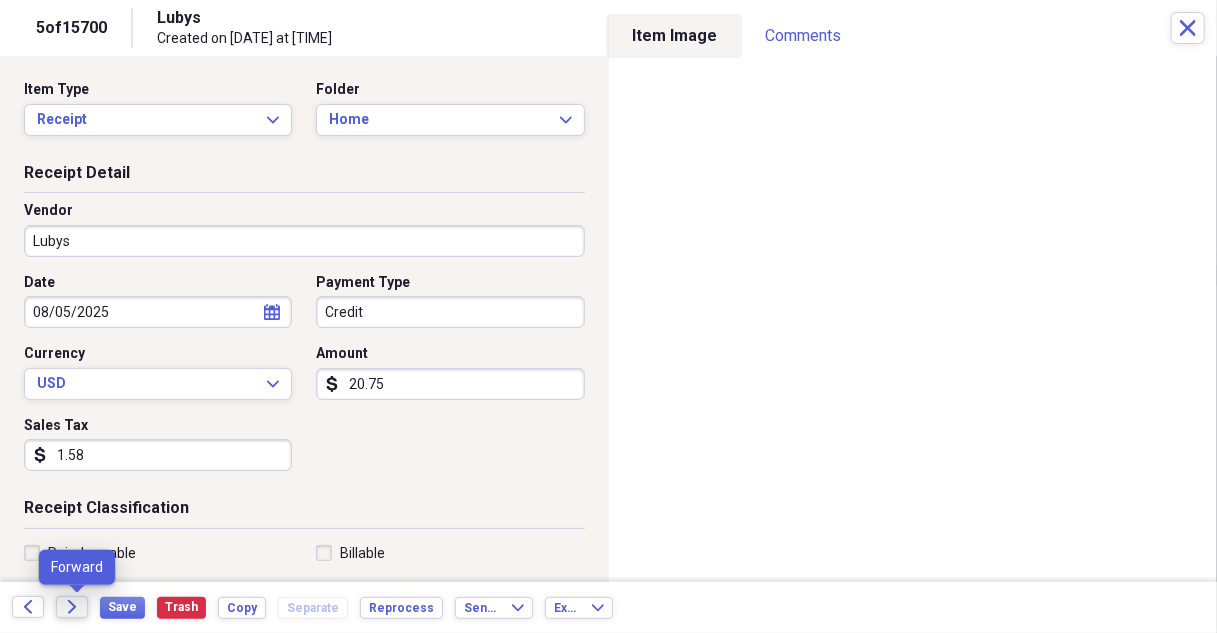 click on "Forward" 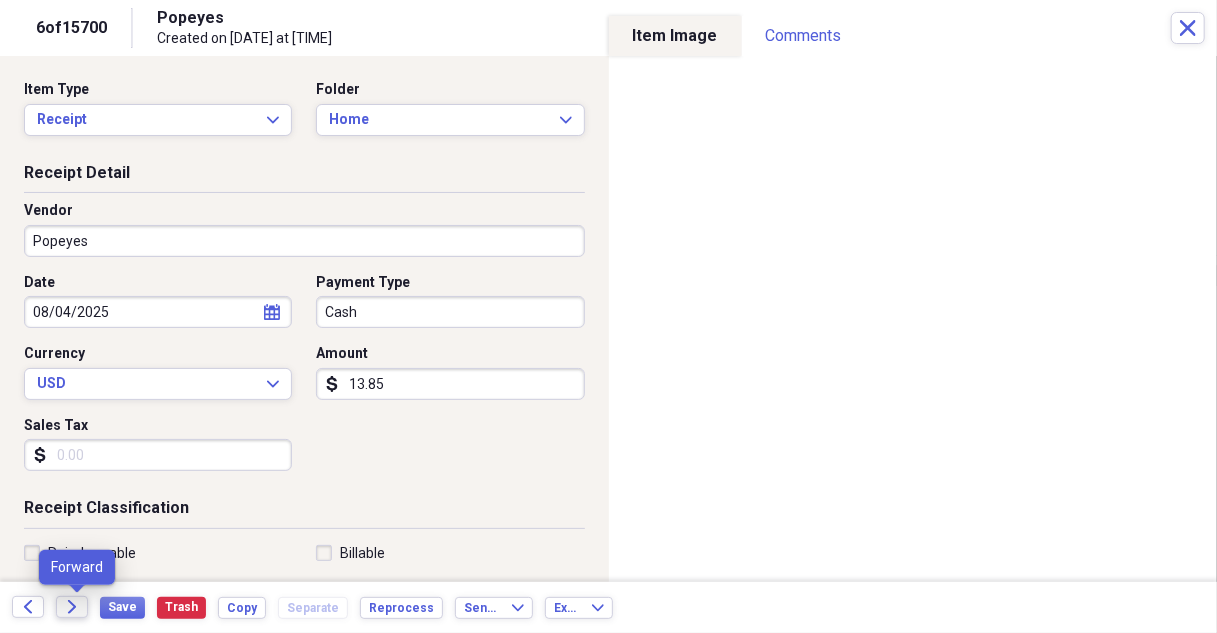 click on "Forward" 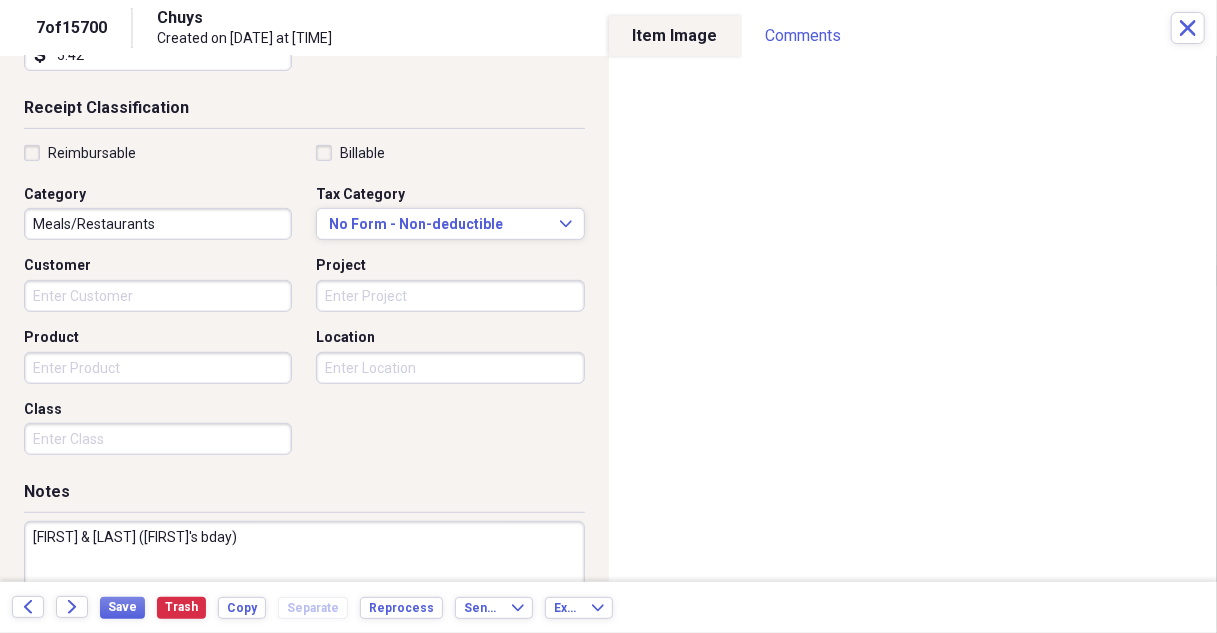 scroll, scrollTop: 100, scrollLeft: 0, axis: vertical 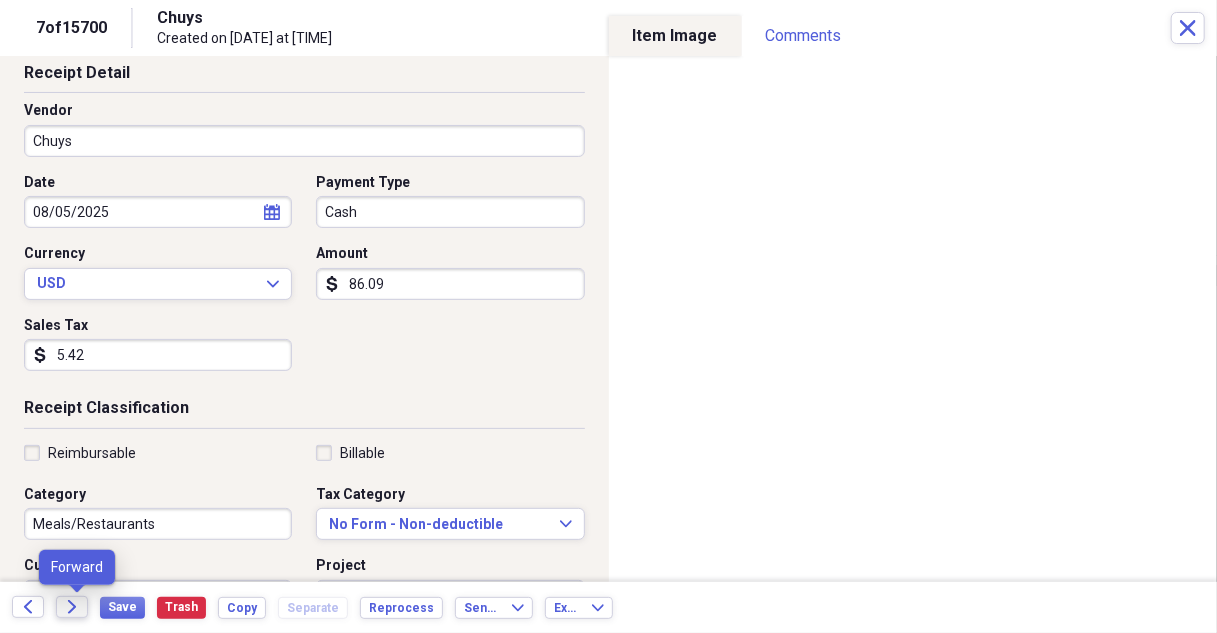 click on "Forward" 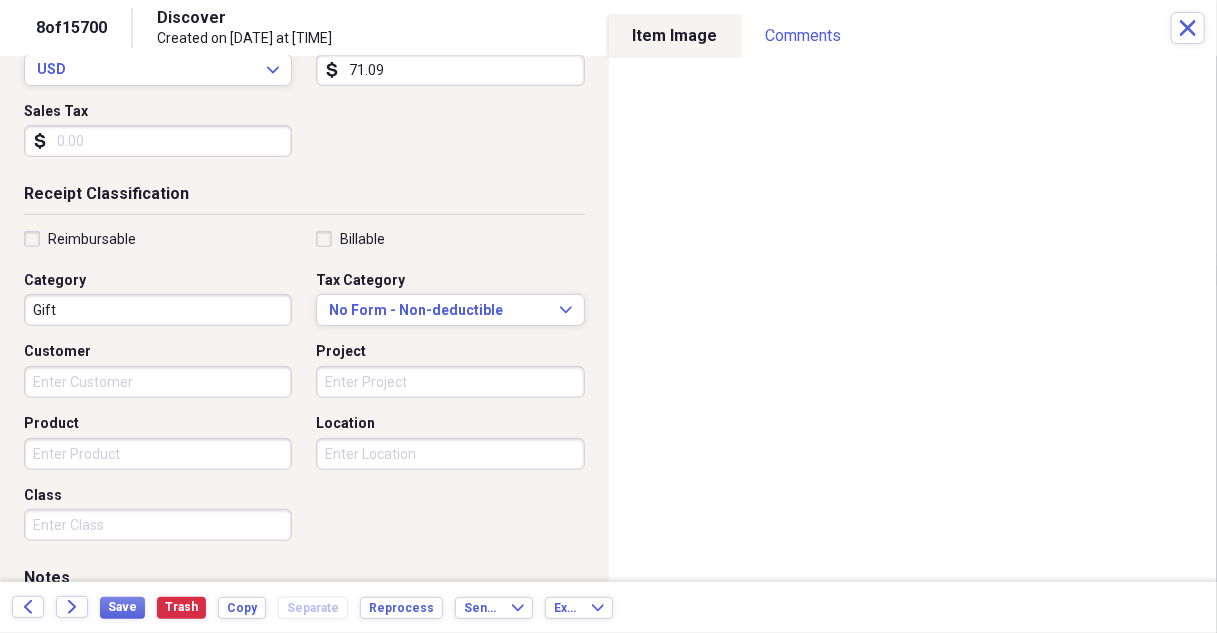 scroll, scrollTop: 492, scrollLeft: 0, axis: vertical 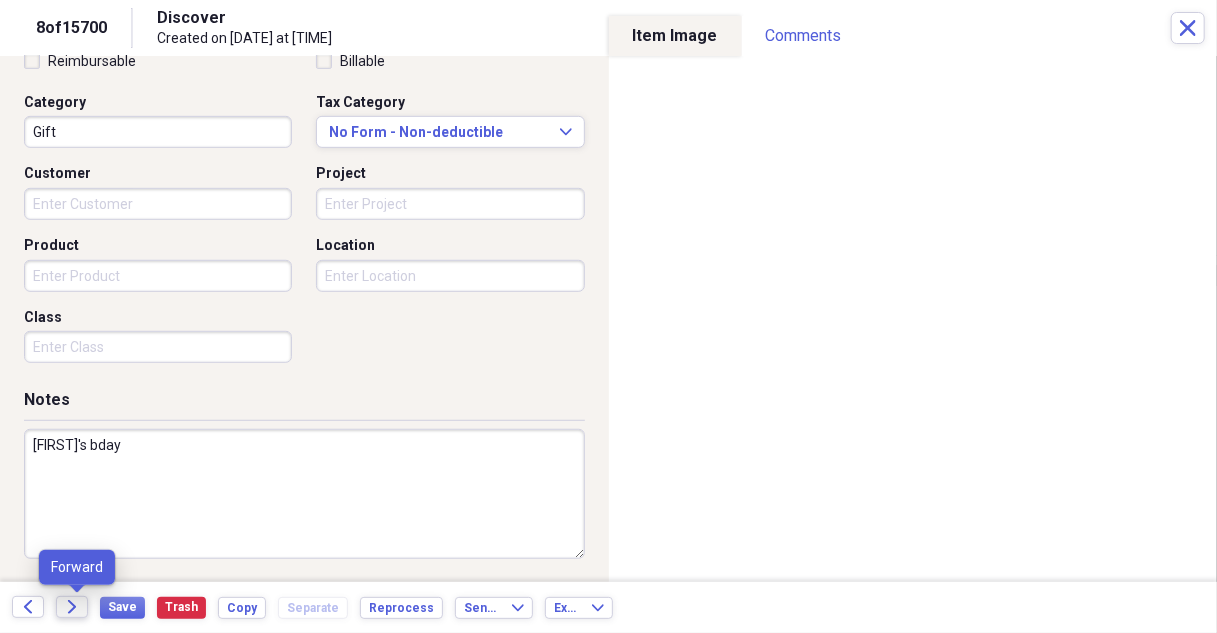 click on "Forward" 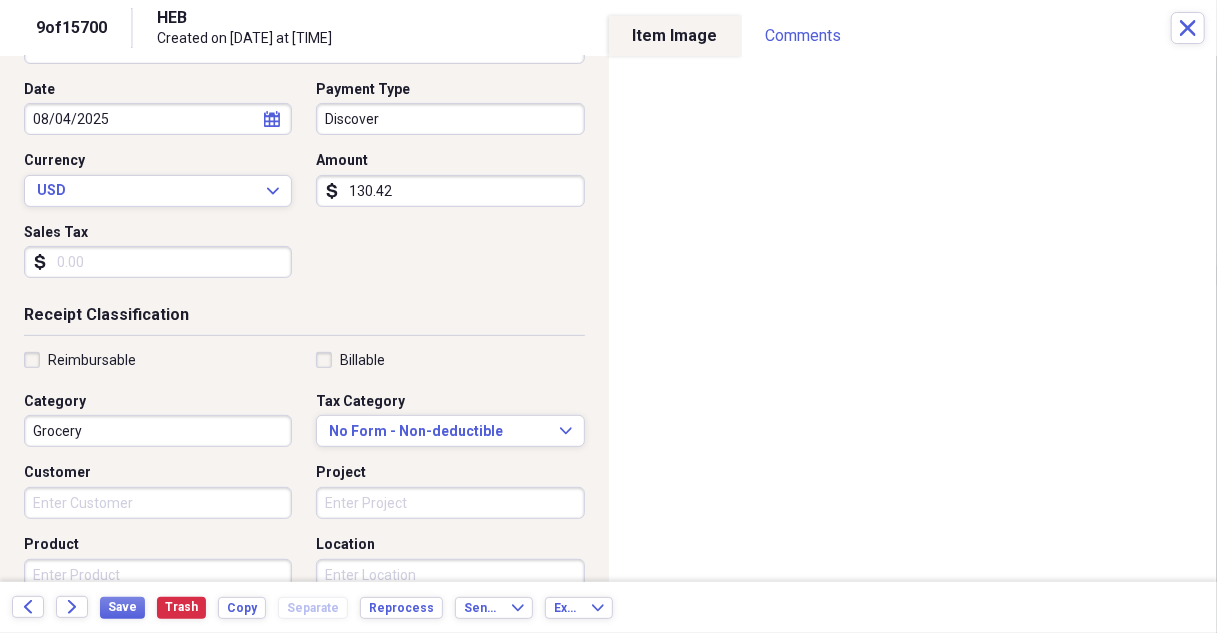 scroll, scrollTop: 200, scrollLeft: 0, axis: vertical 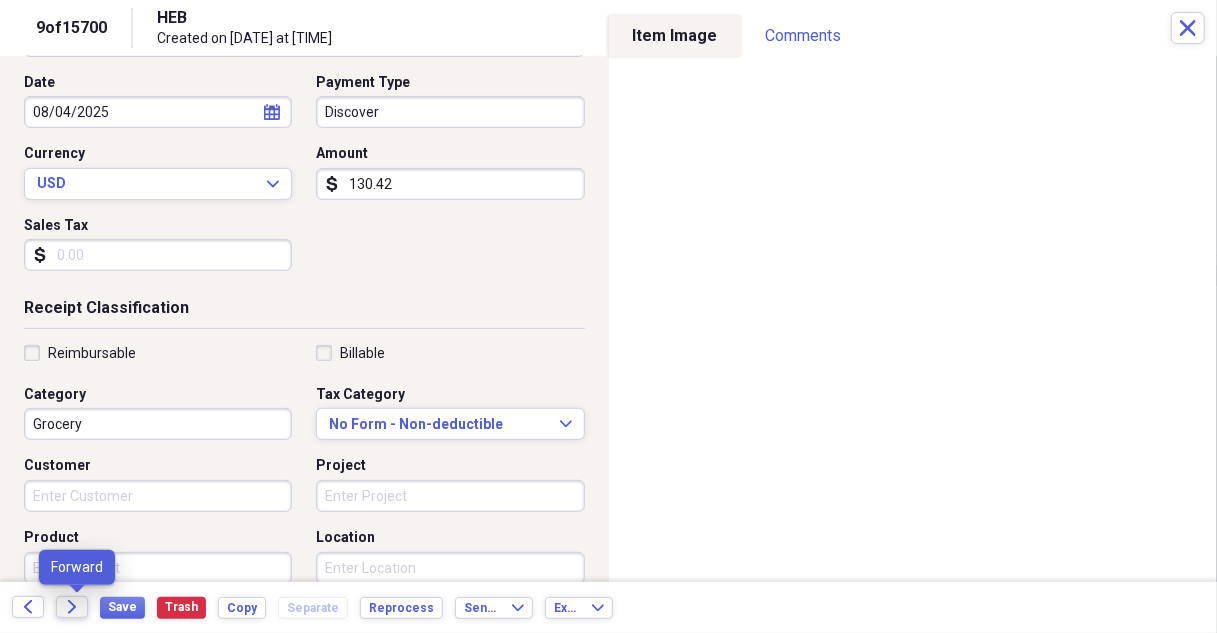 click on "Forward" at bounding box center (72, 607) 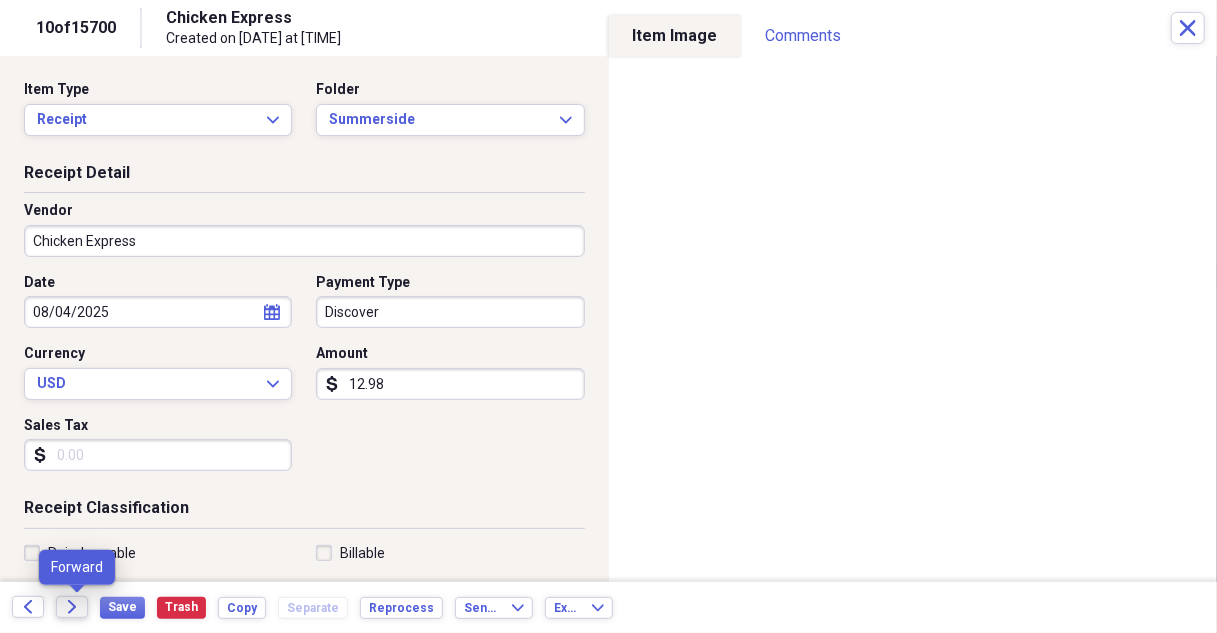 click on "Forward" 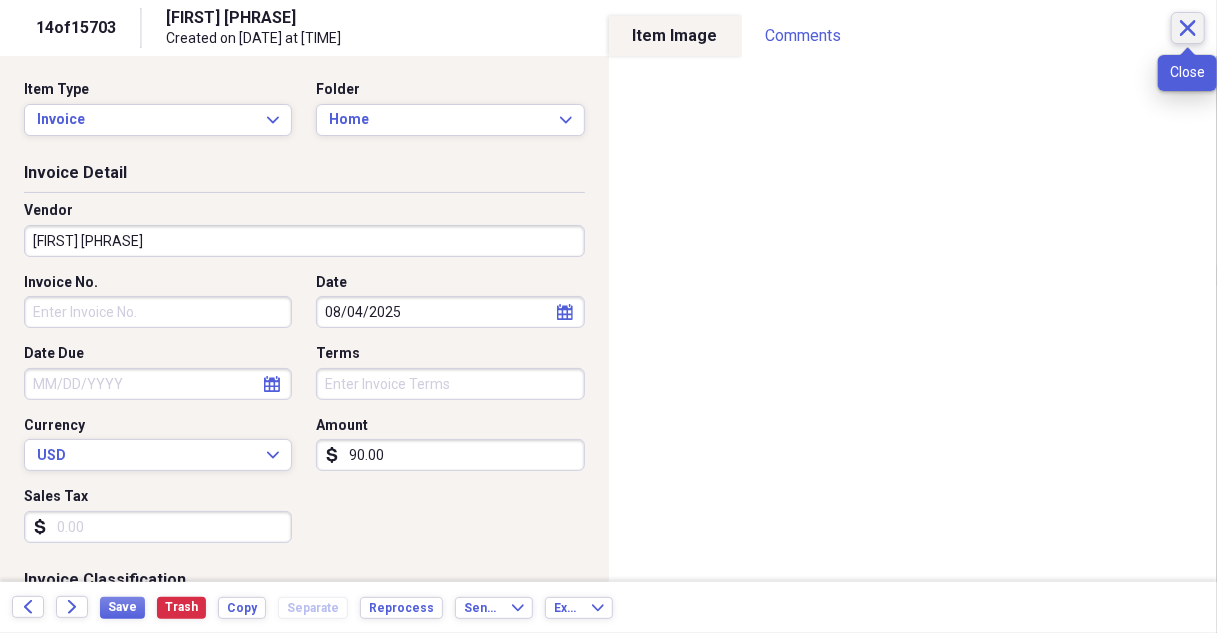 click 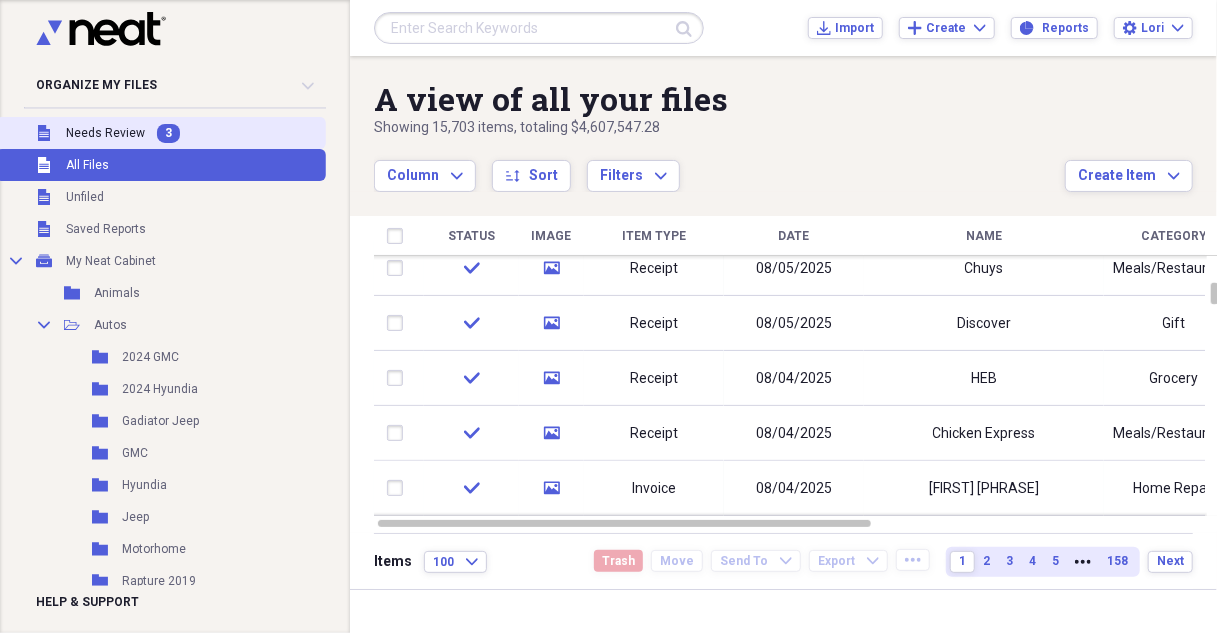click on "Needs Review" at bounding box center (105, 133) 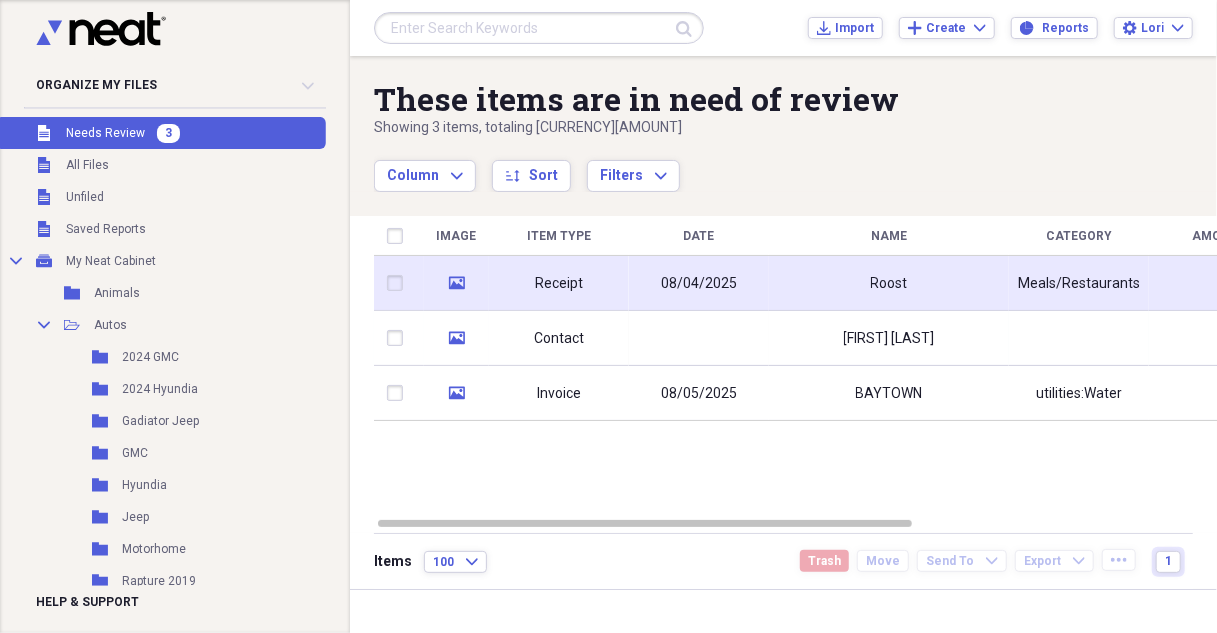 click on "Roost" at bounding box center (889, 284) 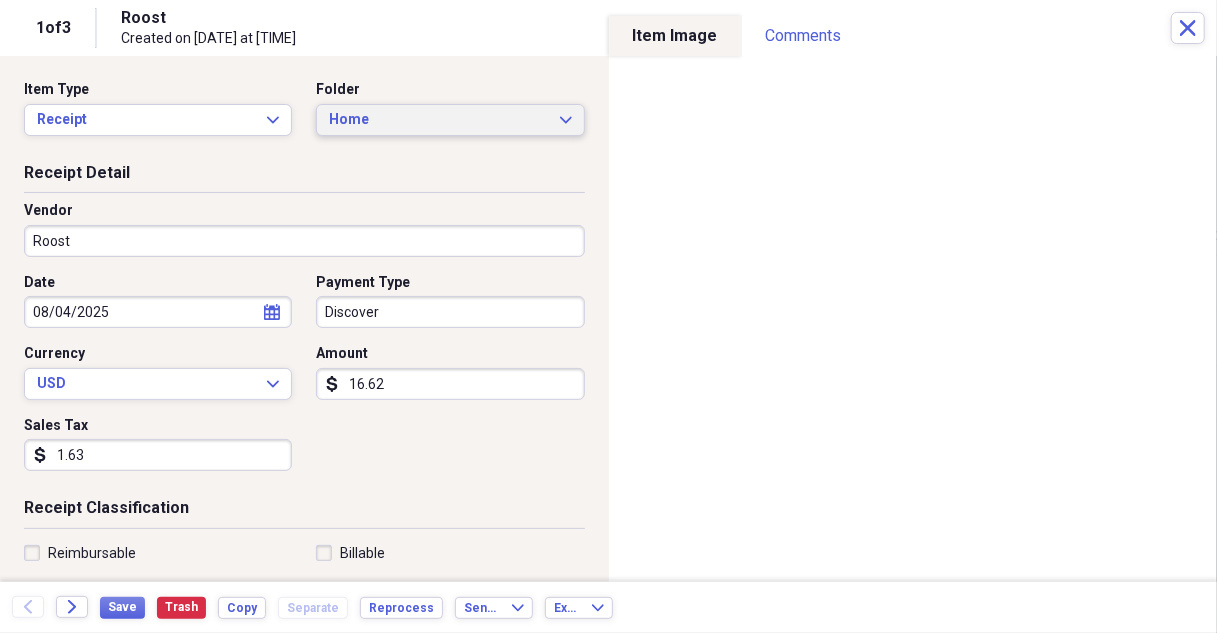 click on "Expand" 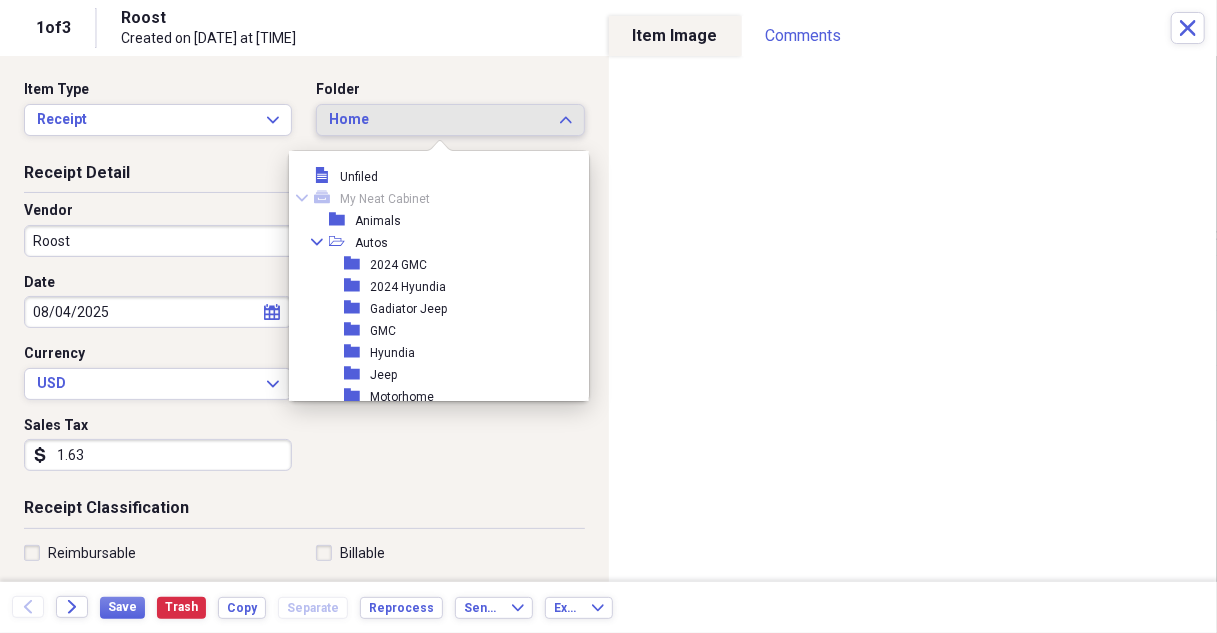 scroll, scrollTop: 253, scrollLeft: 0, axis: vertical 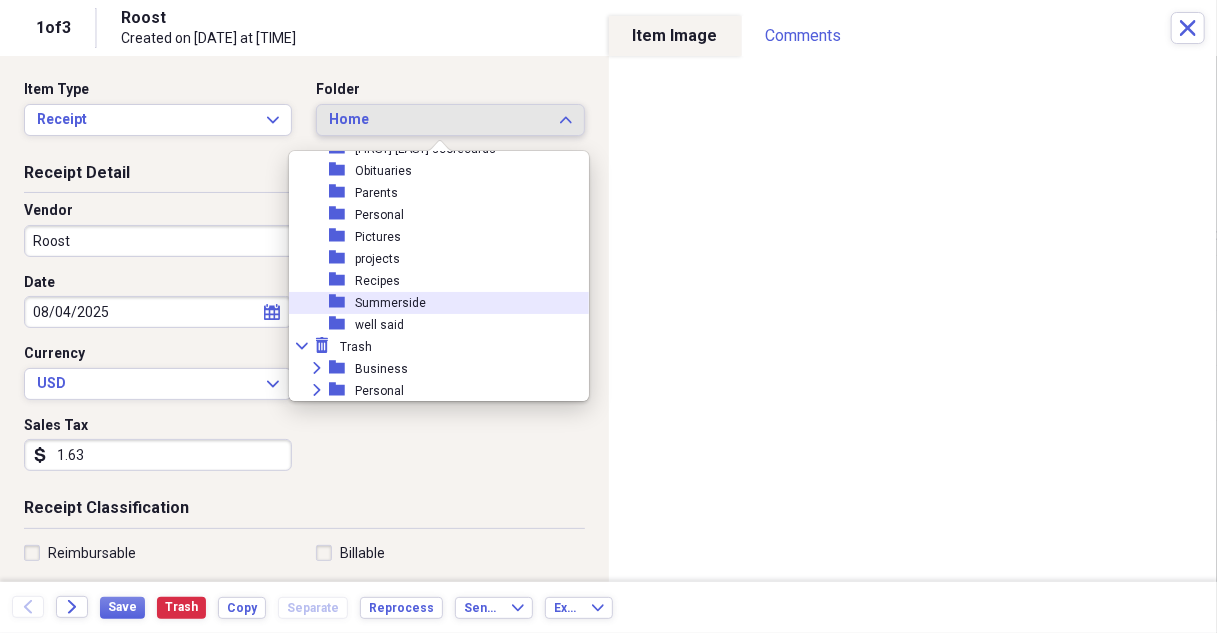 click on "Summerside" at bounding box center (390, 303) 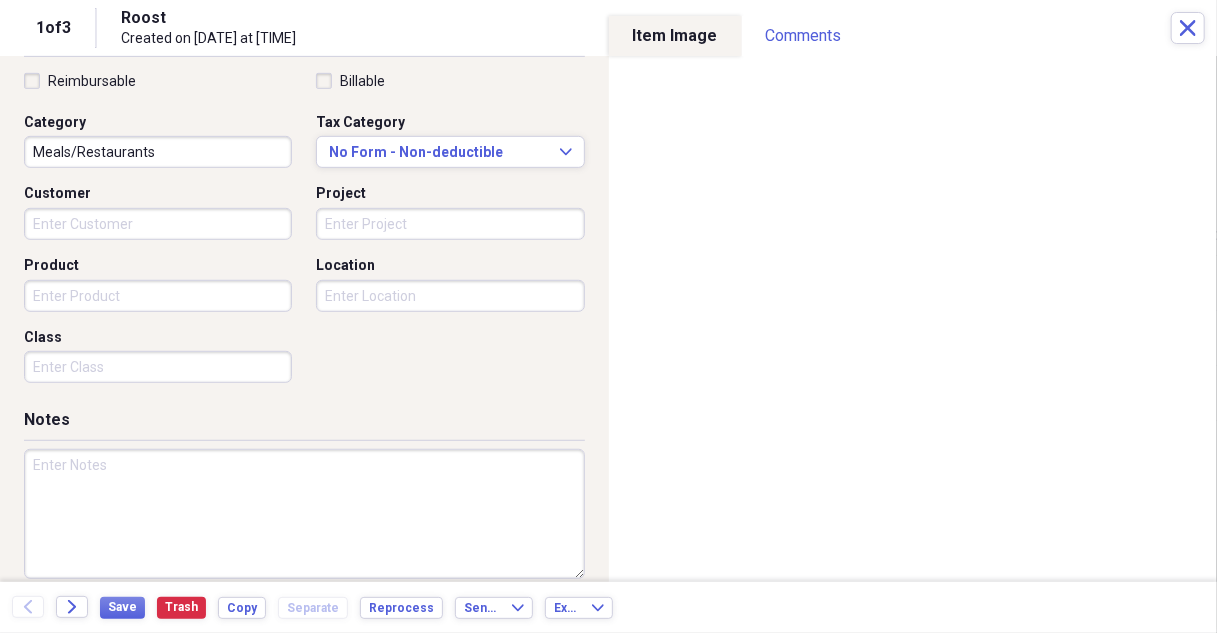 scroll, scrollTop: 492, scrollLeft: 0, axis: vertical 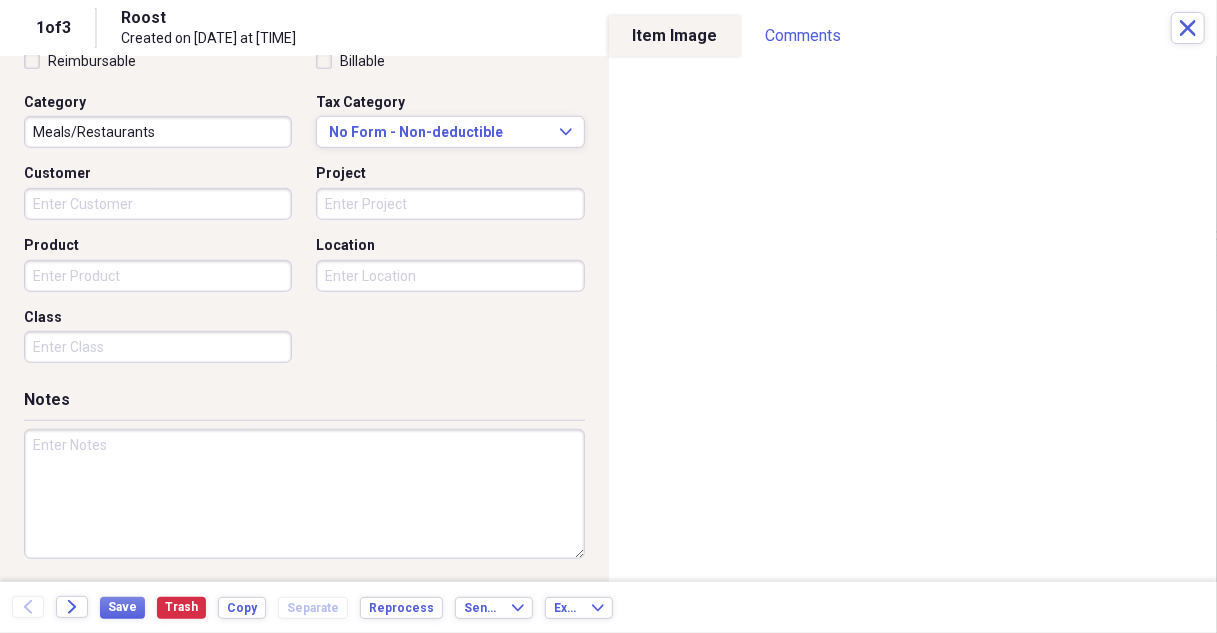 click at bounding box center [304, 494] 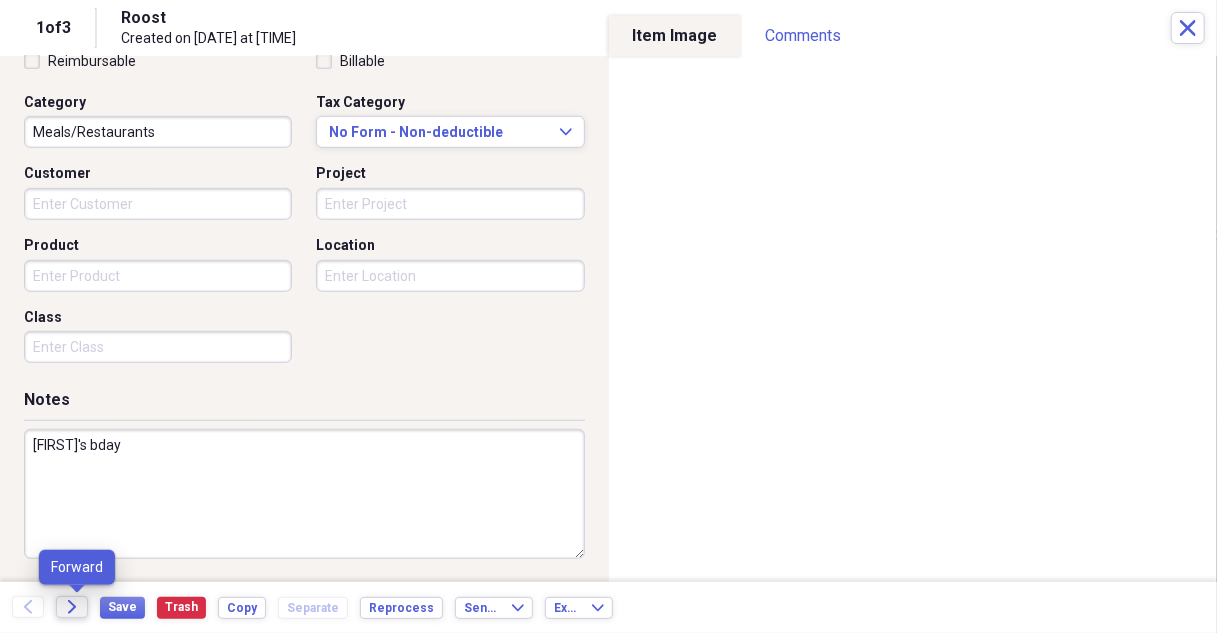 type on "[FIRST]'s bday" 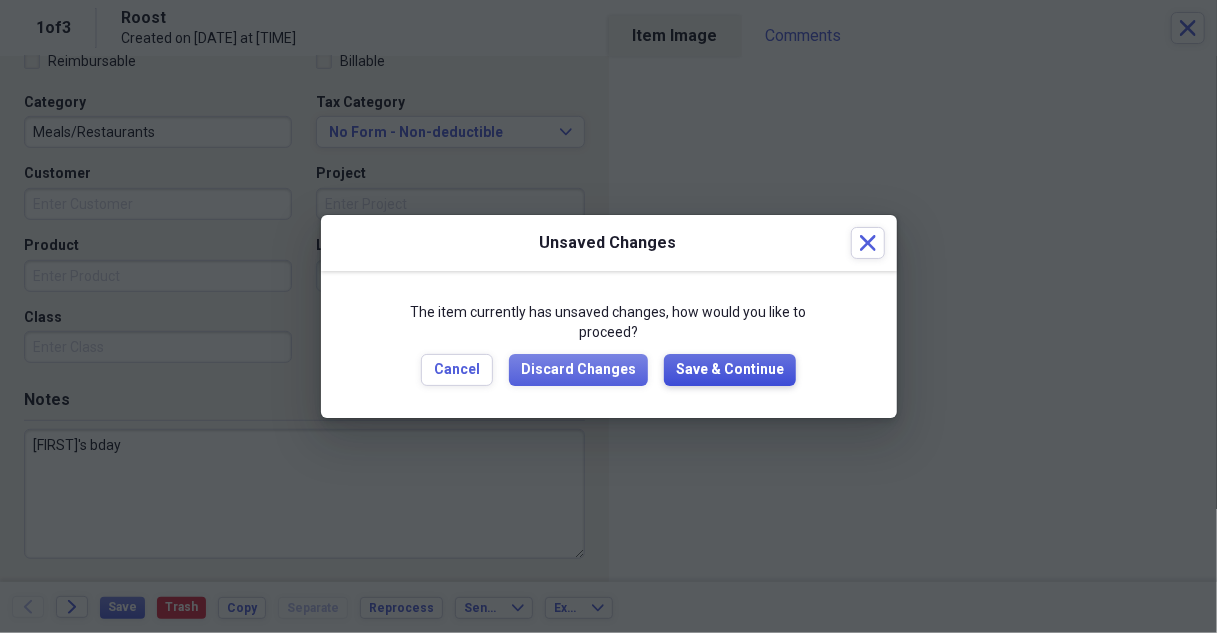 drag, startPoint x: 720, startPoint y: 365, endPoint x: 965, endPoint y: 287, distance: 257.1167 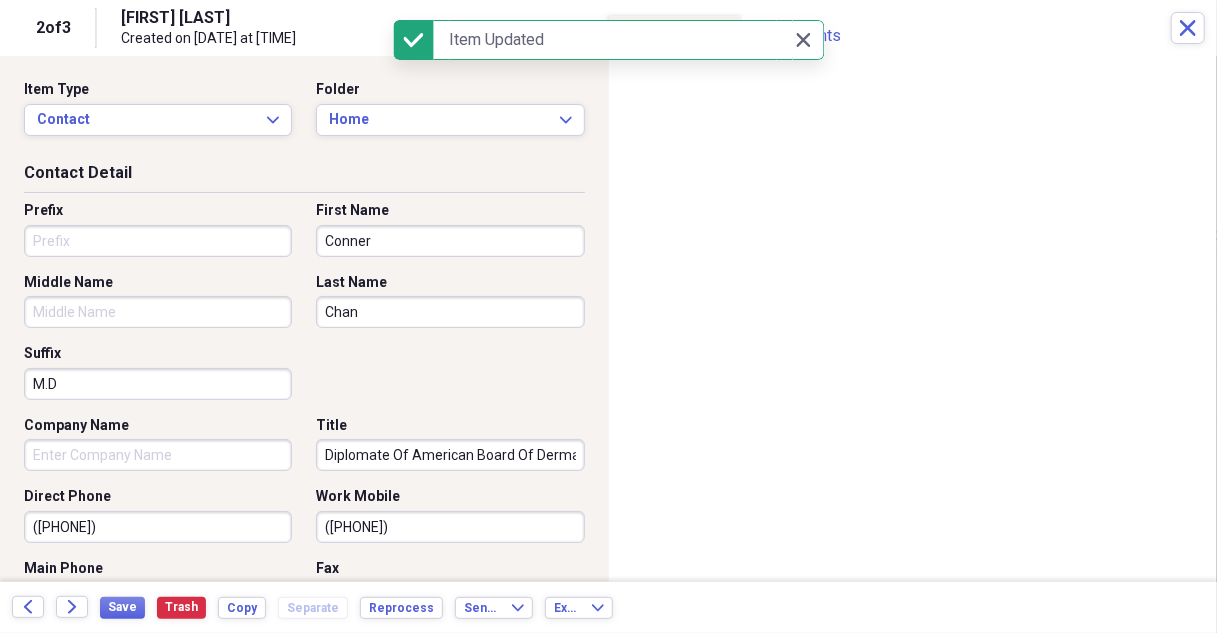 type on "Diplomate Of American Board Of Dermatology,General, Cosmetic & Surgical Dermatology" 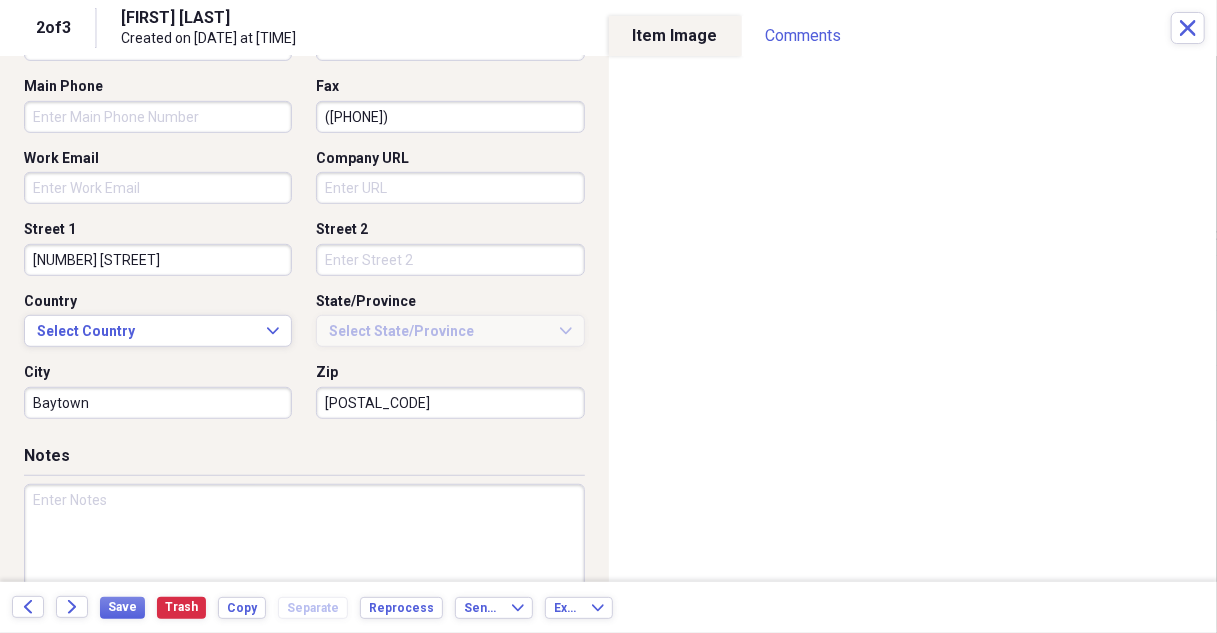 scroll, scrollTop: 587, scrollLeft: 0, axis: vertical 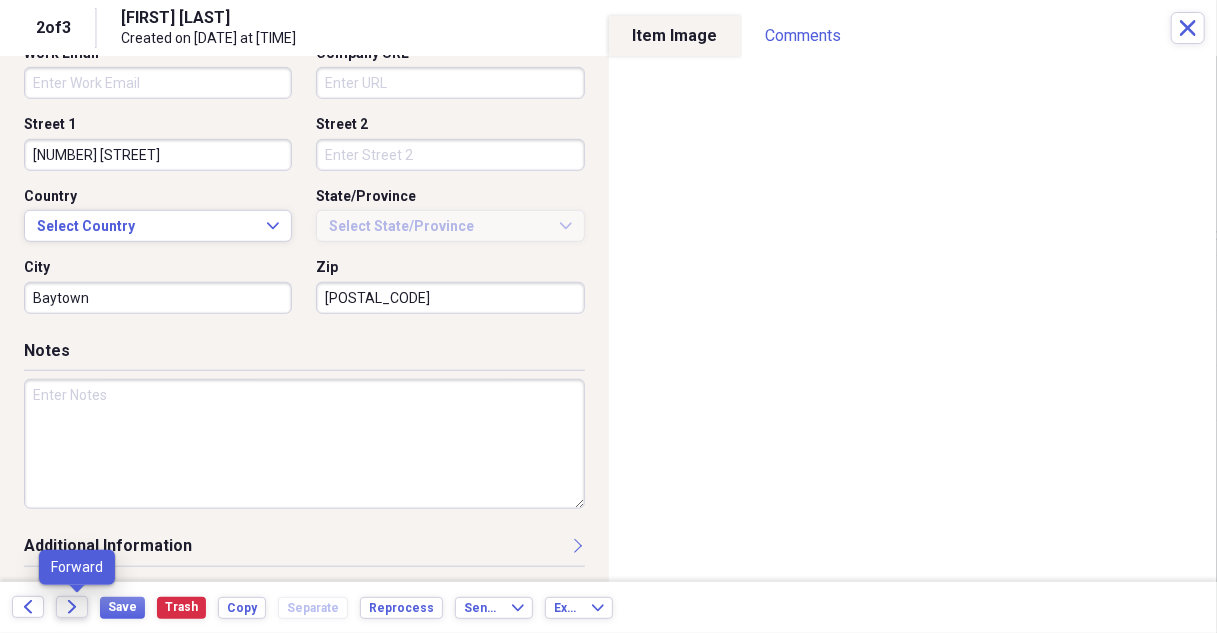 click on "Forward" 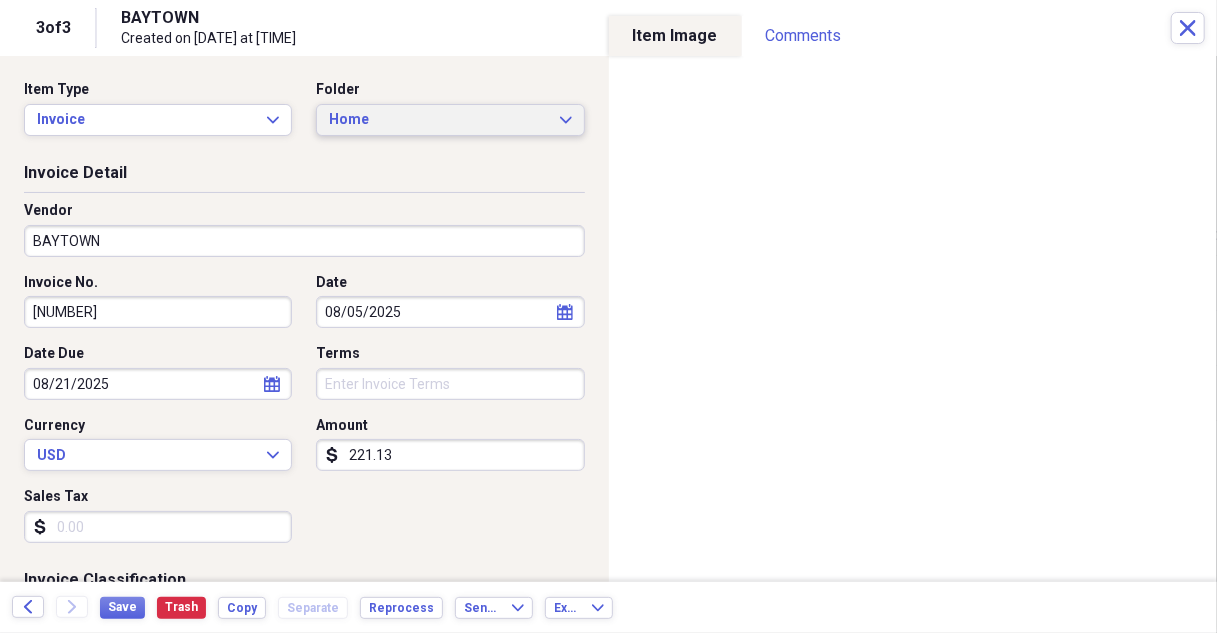 click on "Expand" 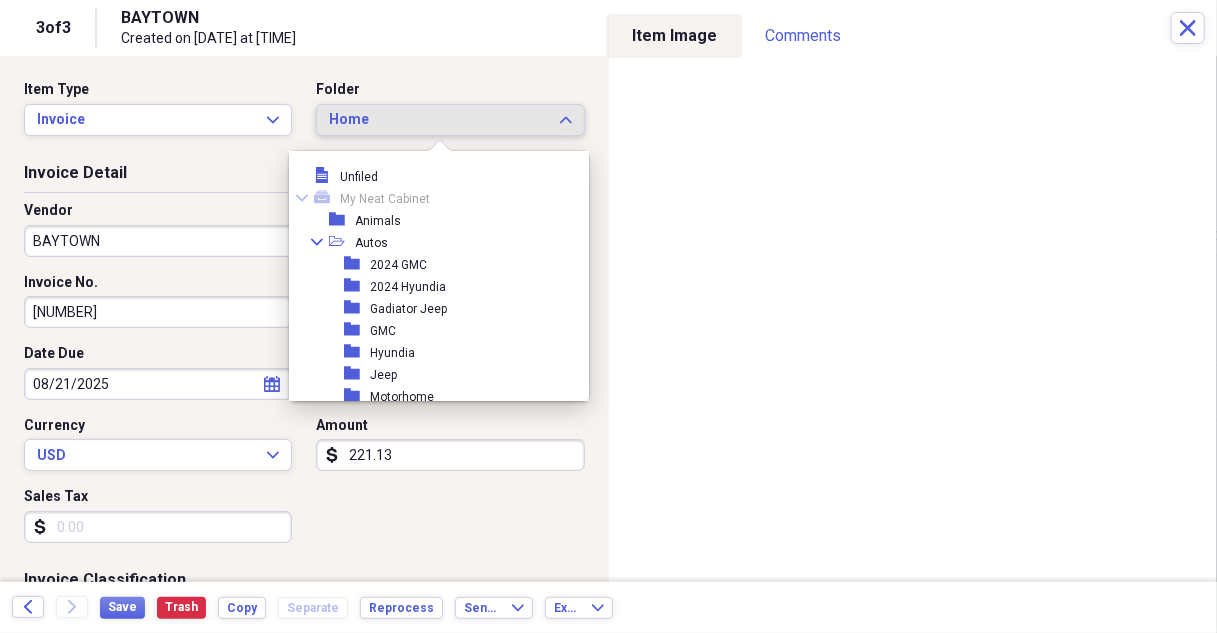 scroll, scrollTop: 253, scrollLeft: 0, axis: vertical 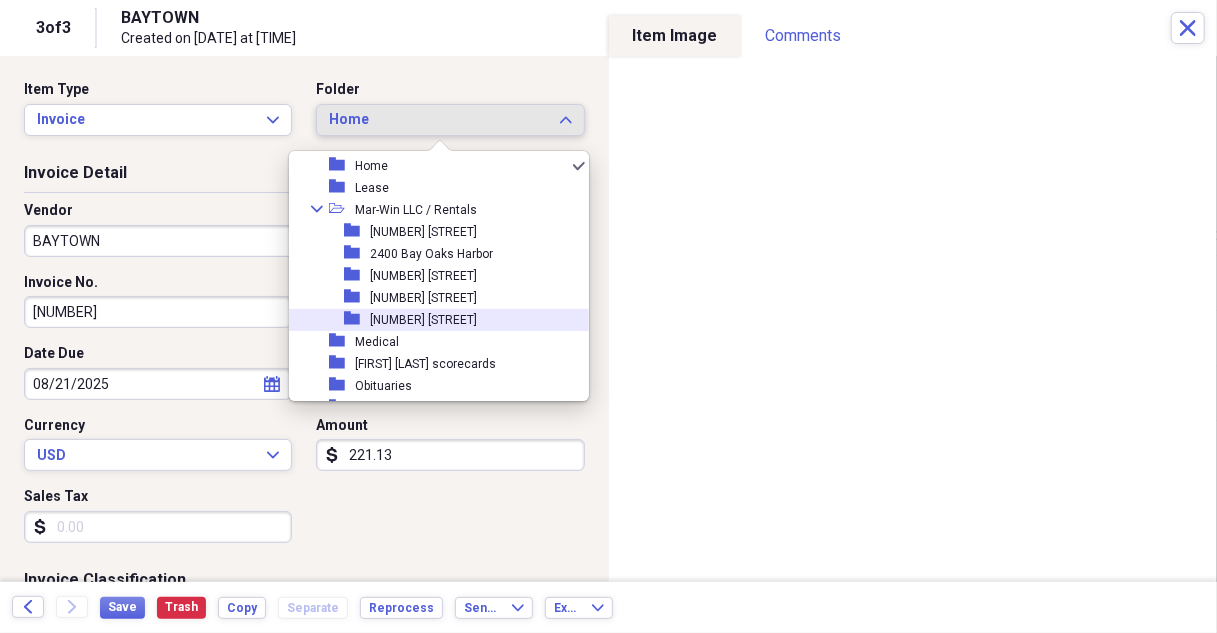 click on "[NUMBER] [STREET]" at bounding box center (423, 320) 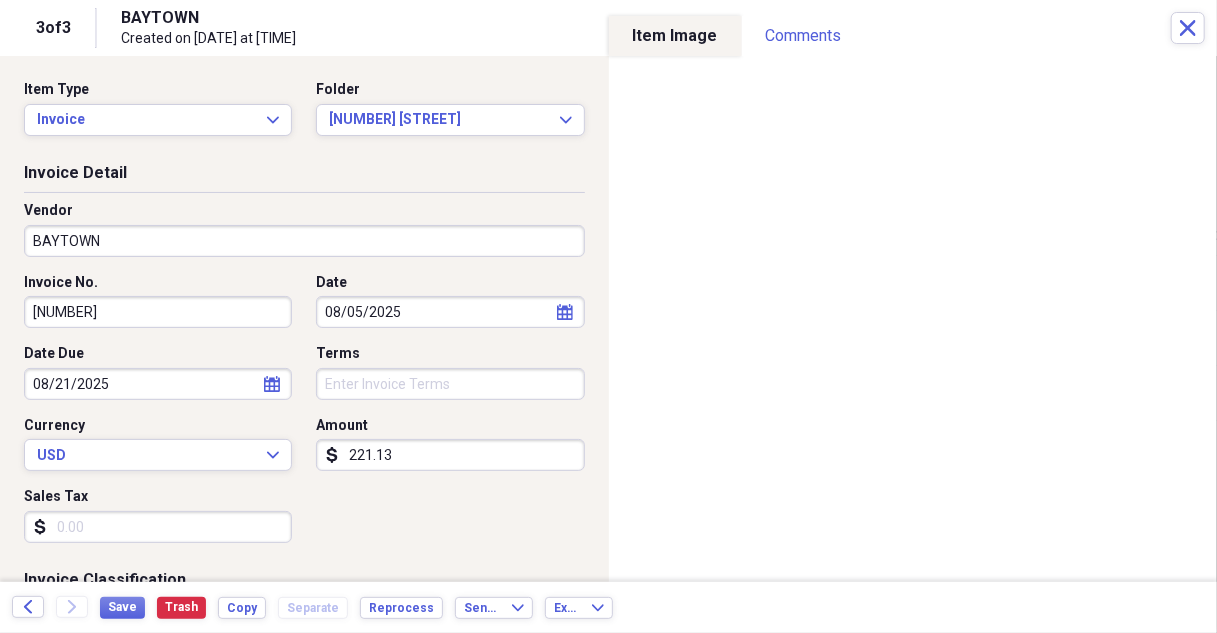 click on "BAYTOWN" at bounding box center [304, 241] 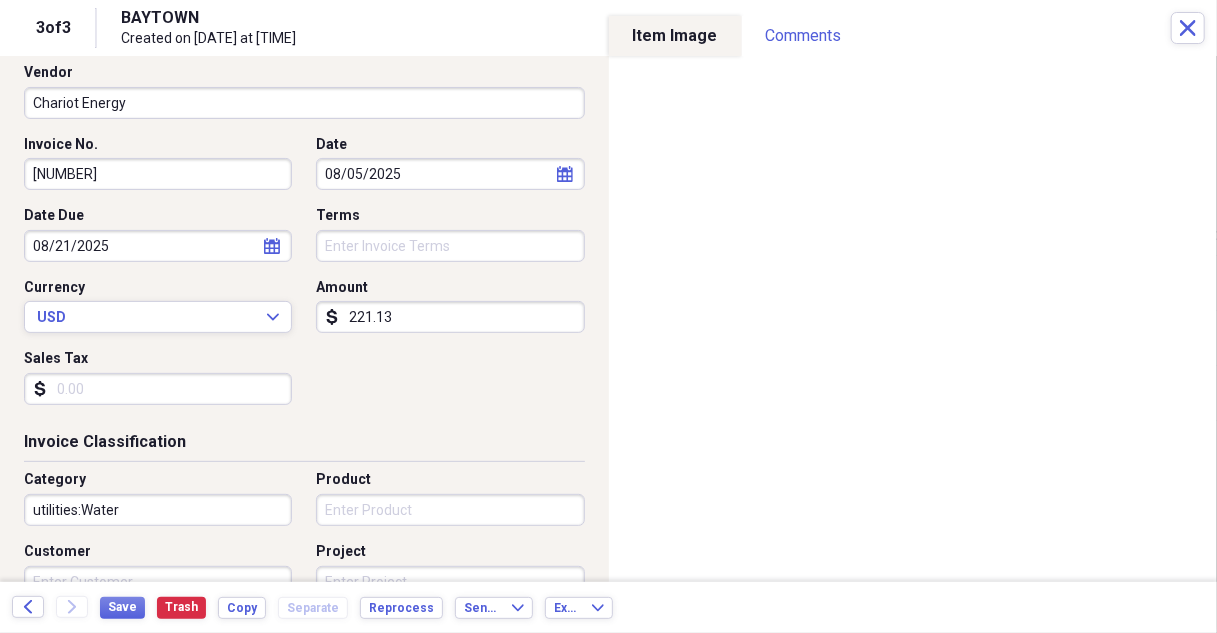 scroll, scrollTop: 200, scrollLeft: 0, axis: vertical 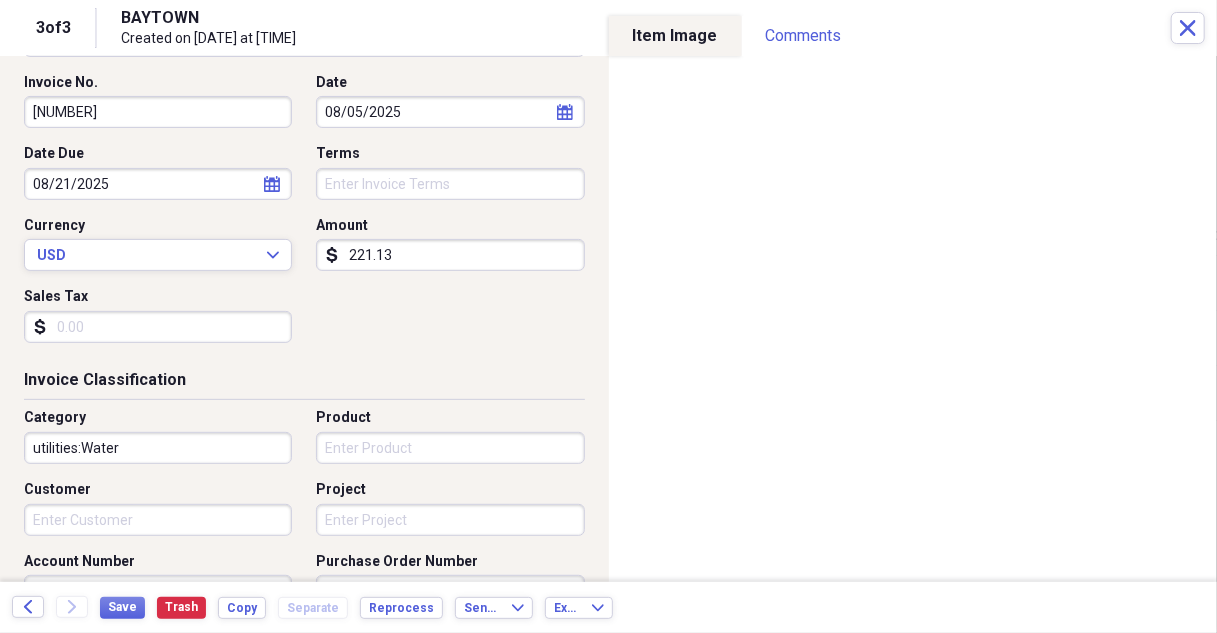 type on "Chariot Energy" 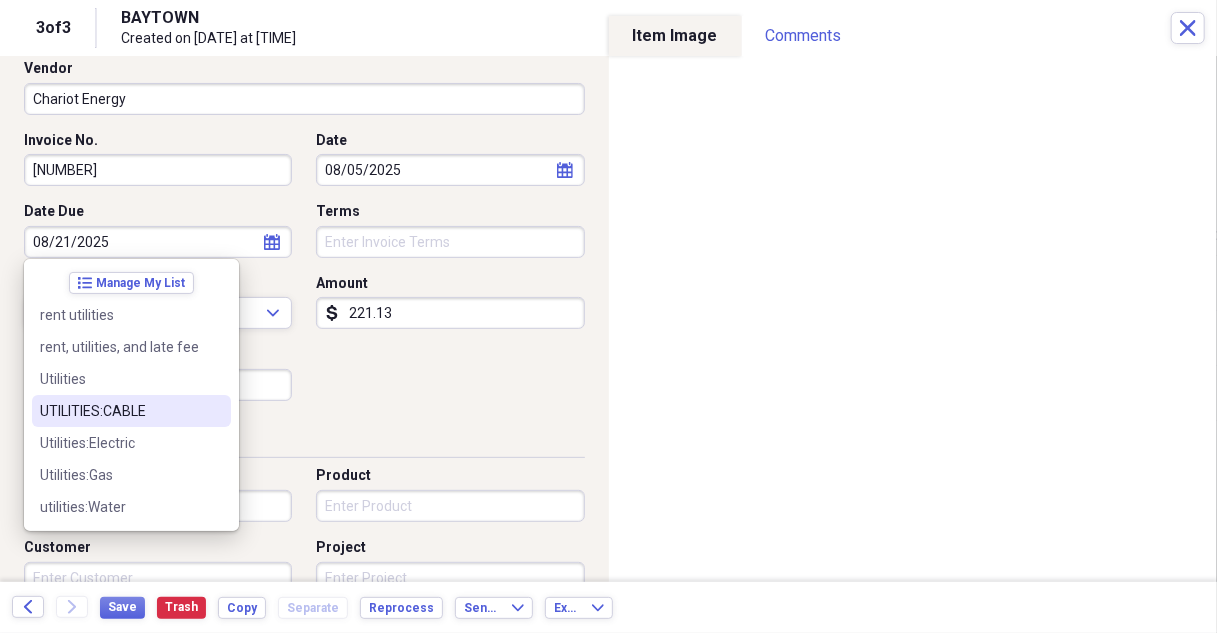 scroll, scrollTop: 100, scrollLeft: 0, axis: vertical 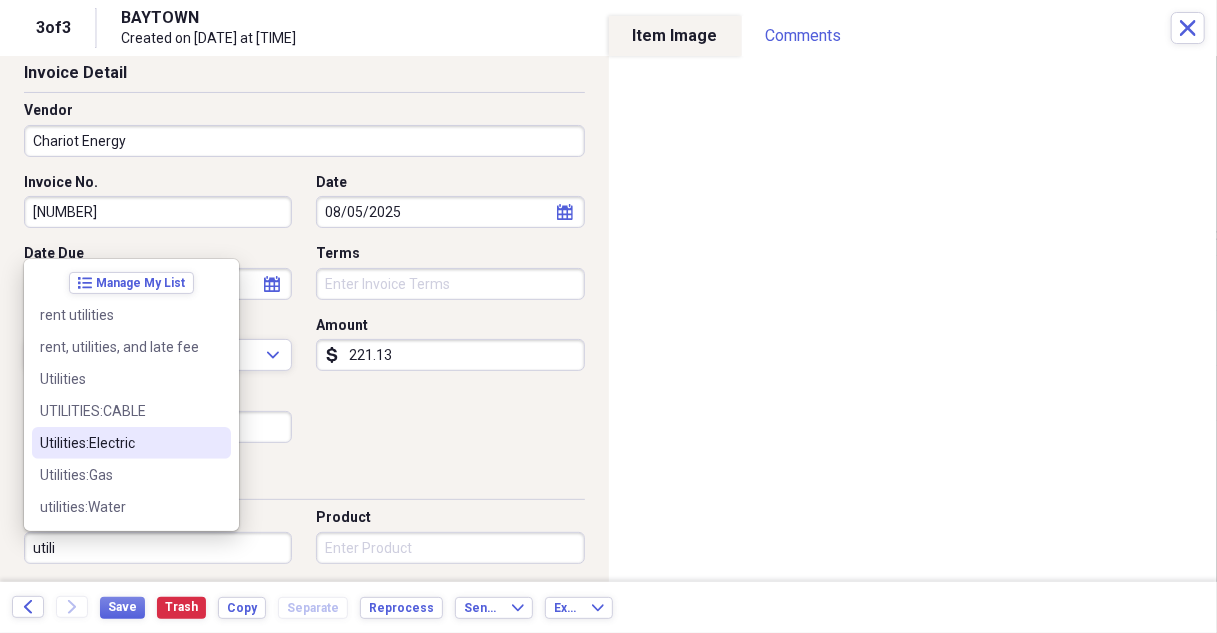 click on "Utilities:Electric" at bounding box center (131, 443) 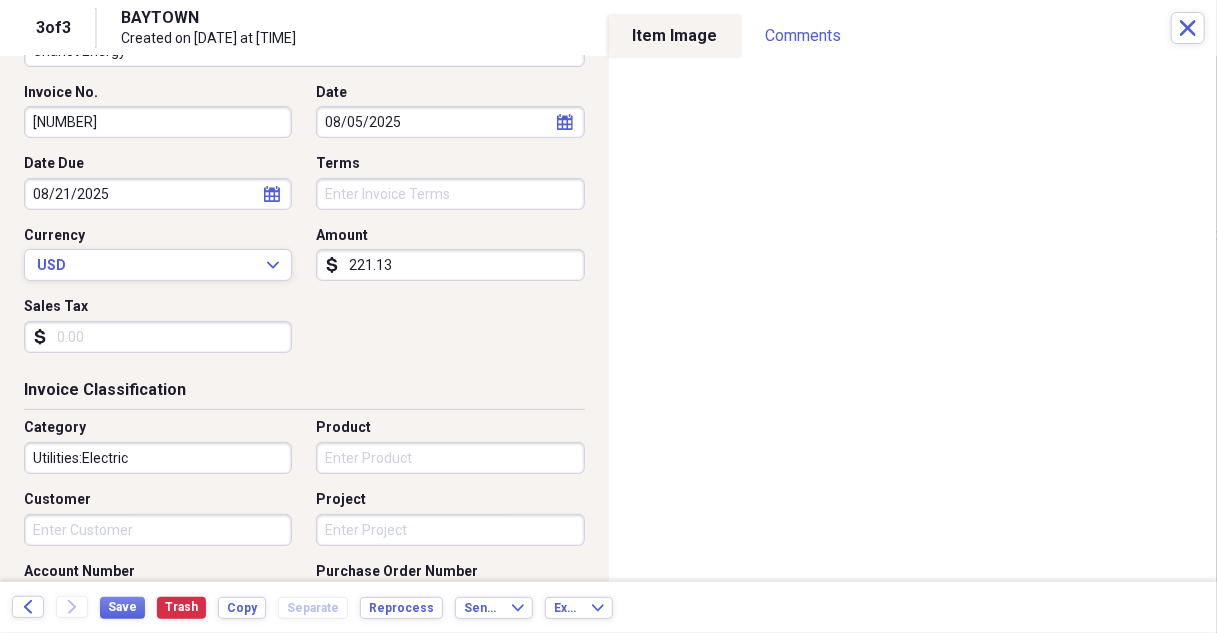scroll, scrollTop: 300, scrollLeft: 0, axis: vertical 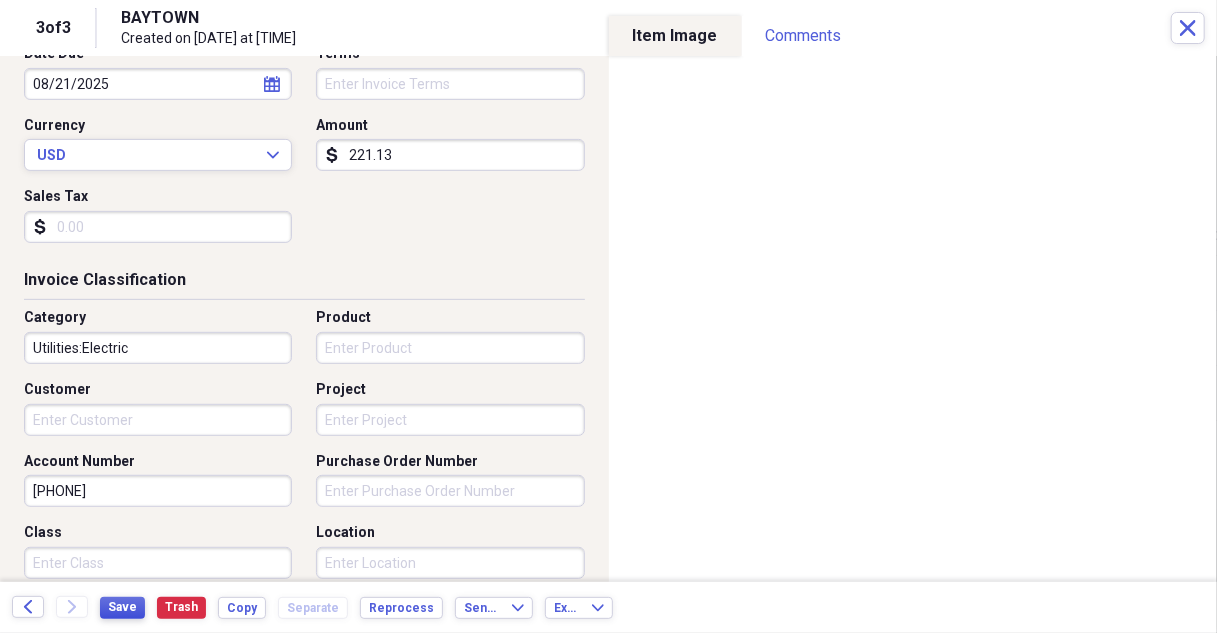click on "Save" at bounding box center [122, 607] 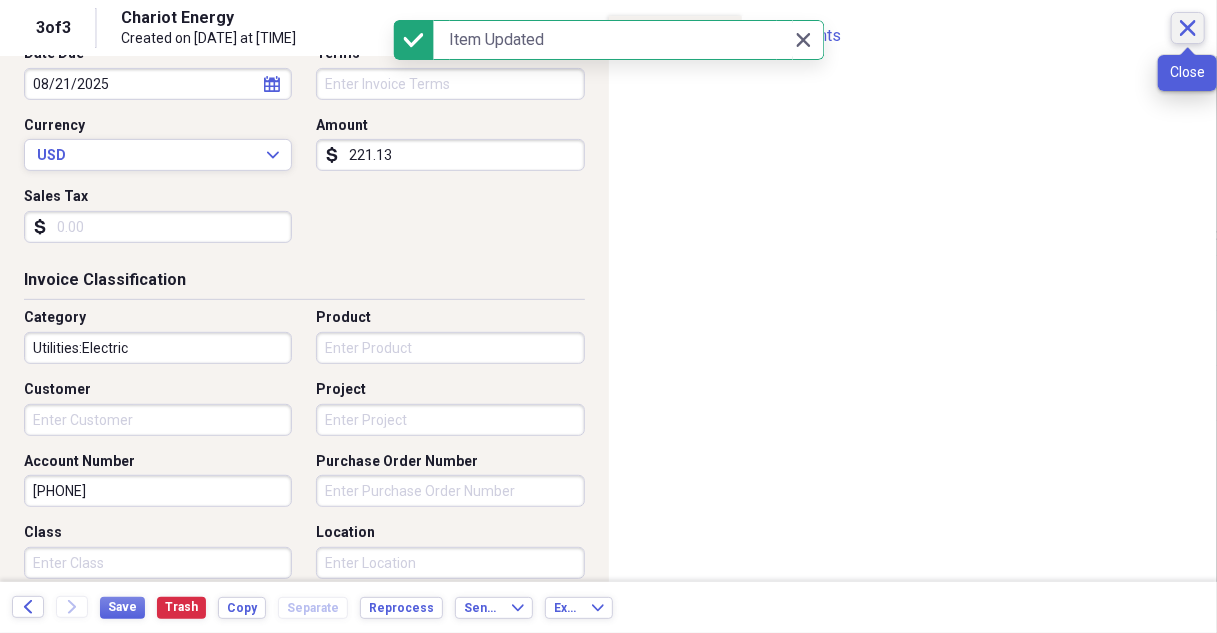 click on "Close" 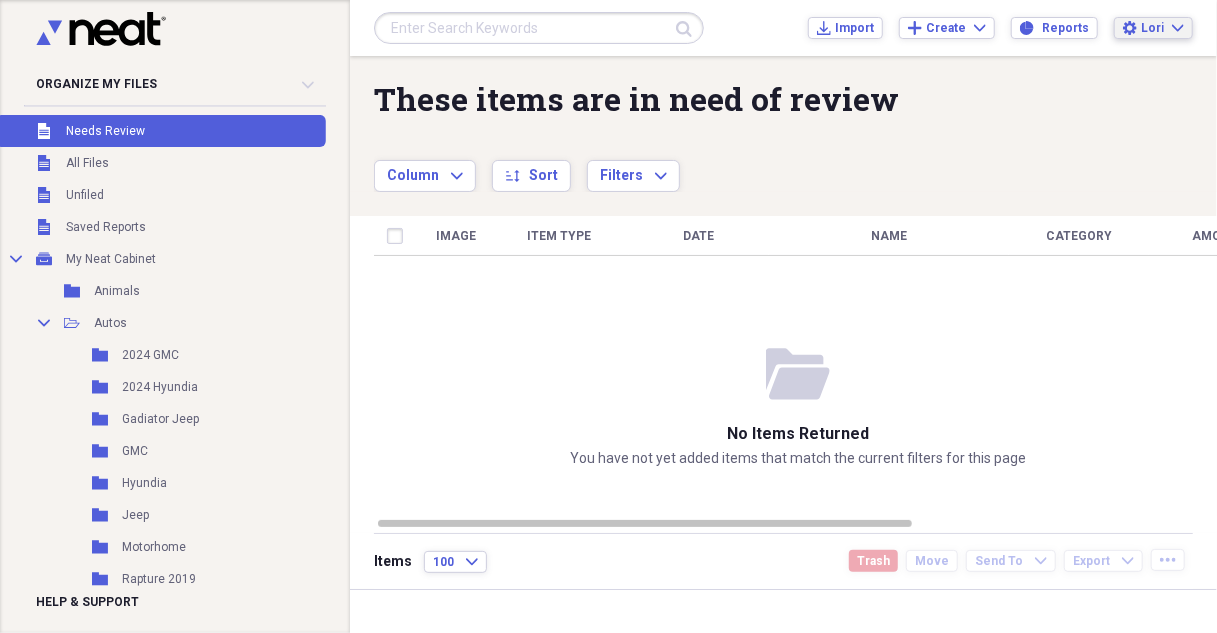 click on "Settings" 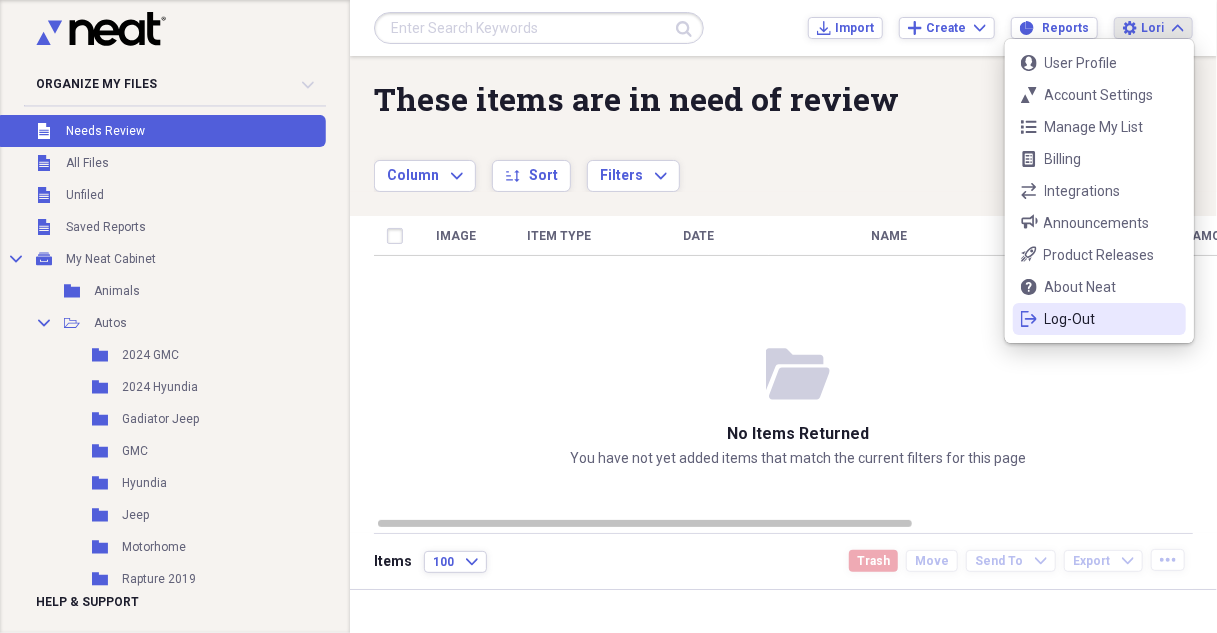 click on "logout Log-Out" at bounding box center [1099, 319] 